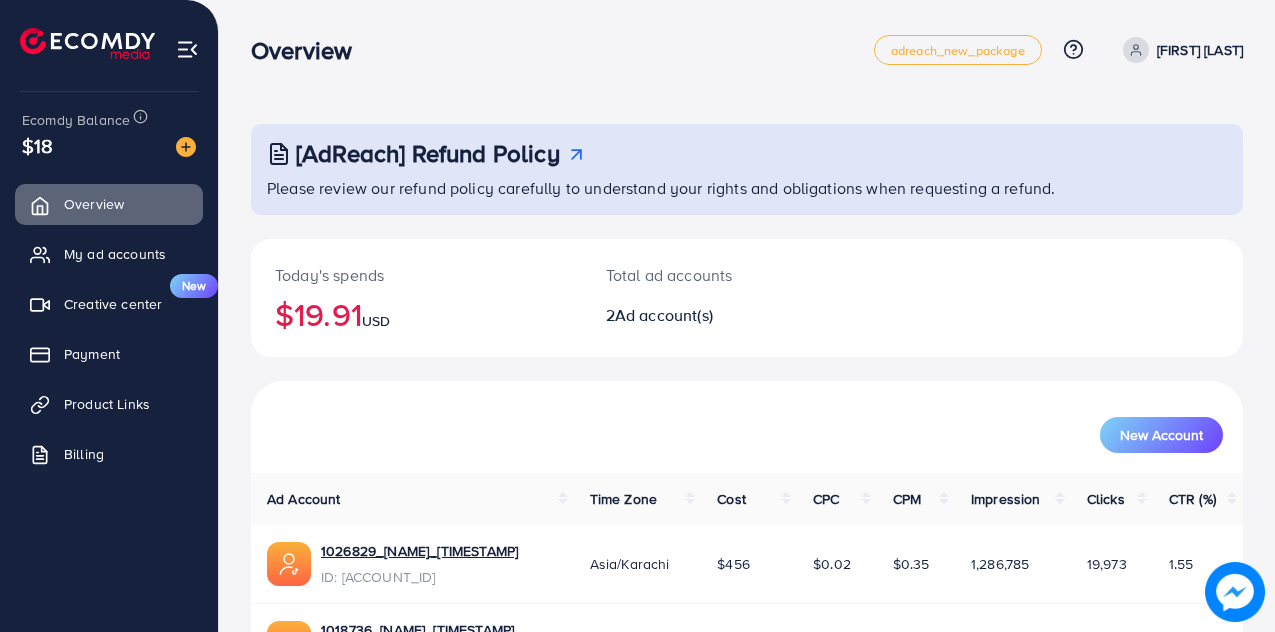 scroll, scrollTop: 0, scrollLeft: 0, axis: both 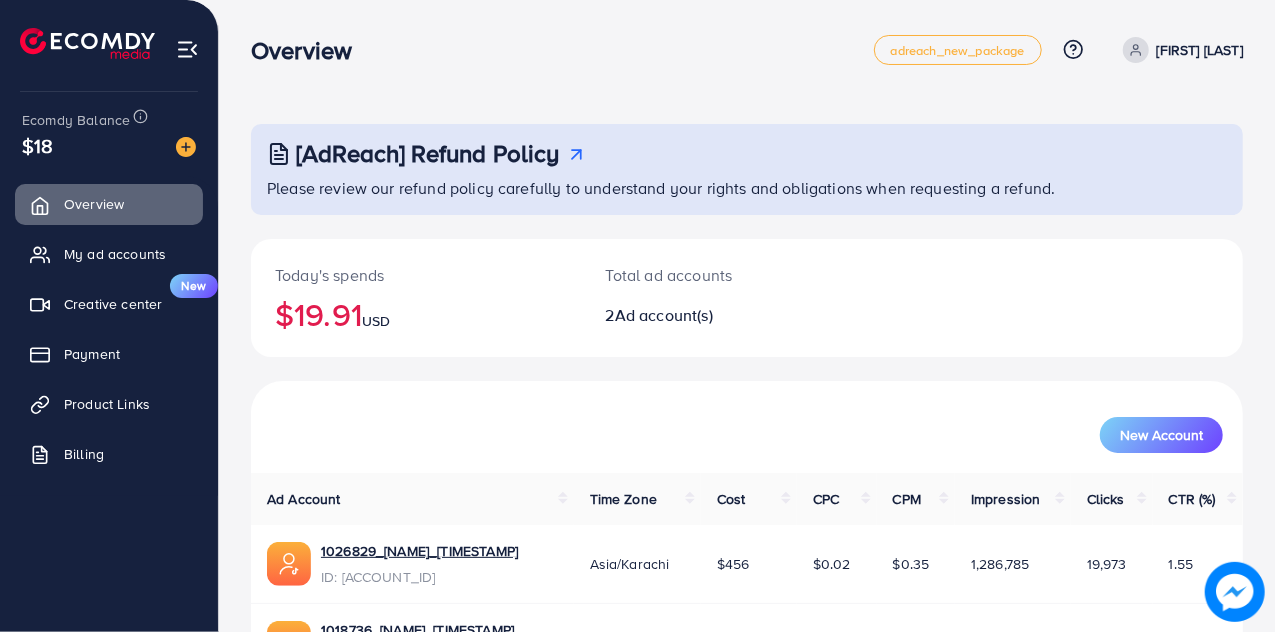 click on "My ad accounts" at bounding box center [115, 254] 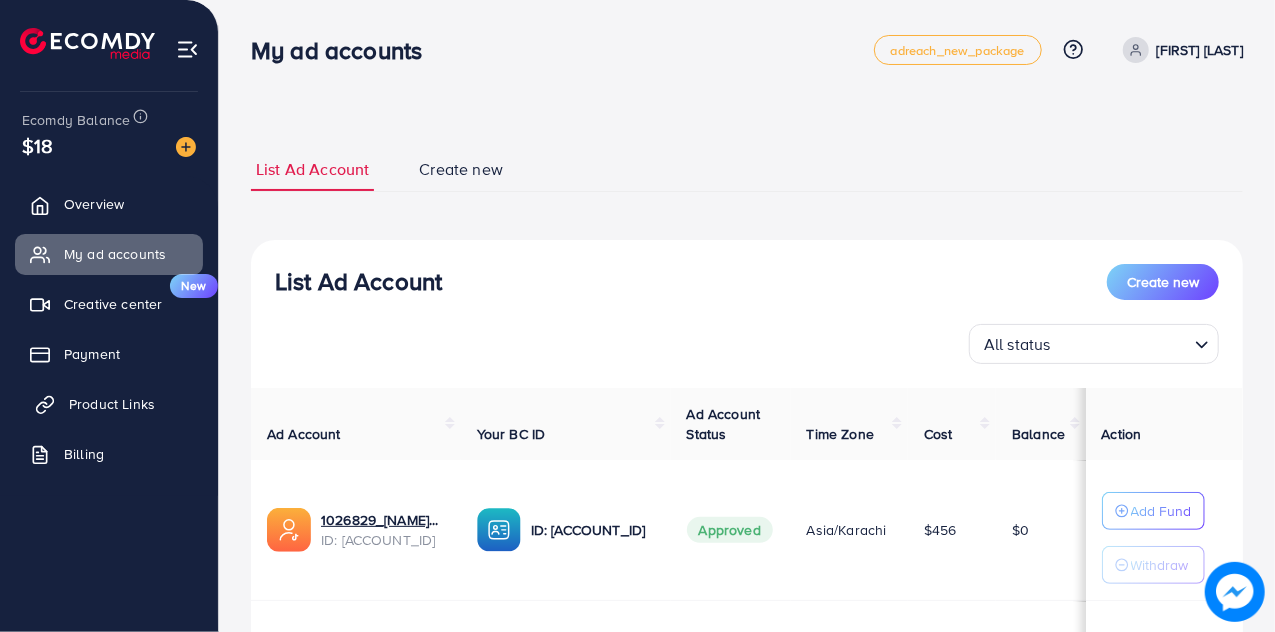 click on "Product Links" at bounding box center [109, 404] 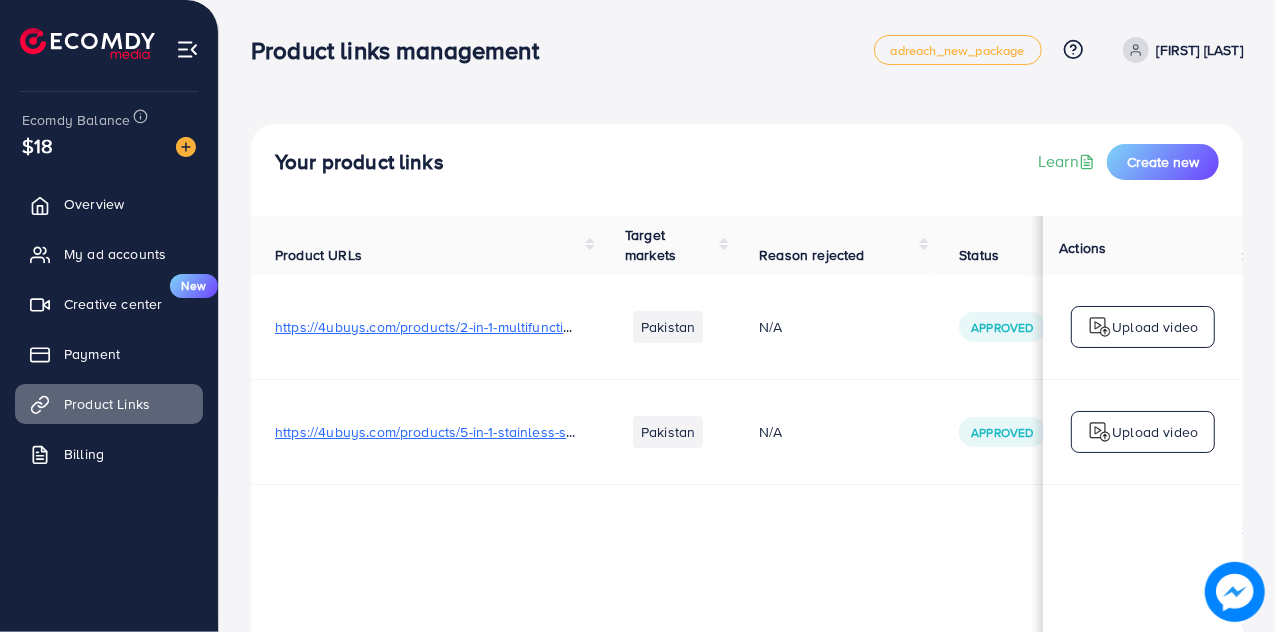 scroll, scrollTop: 0, scrollLeft: 0, axis: both 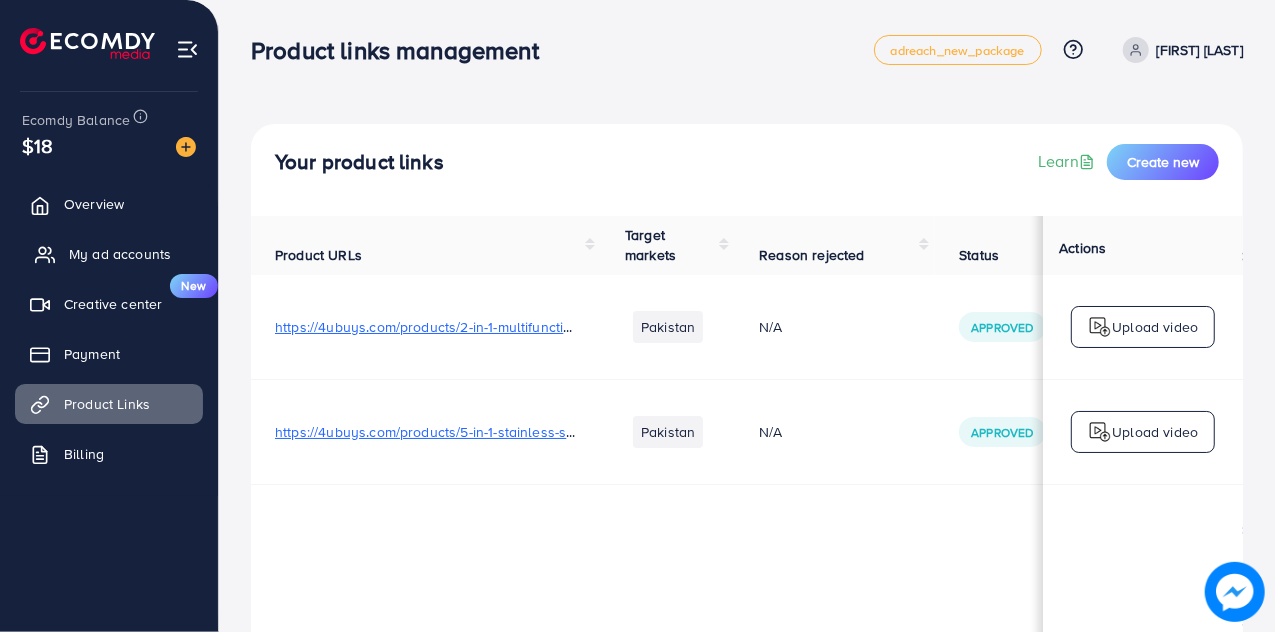click on "My ad accounts" at bounding box center (109, 254) 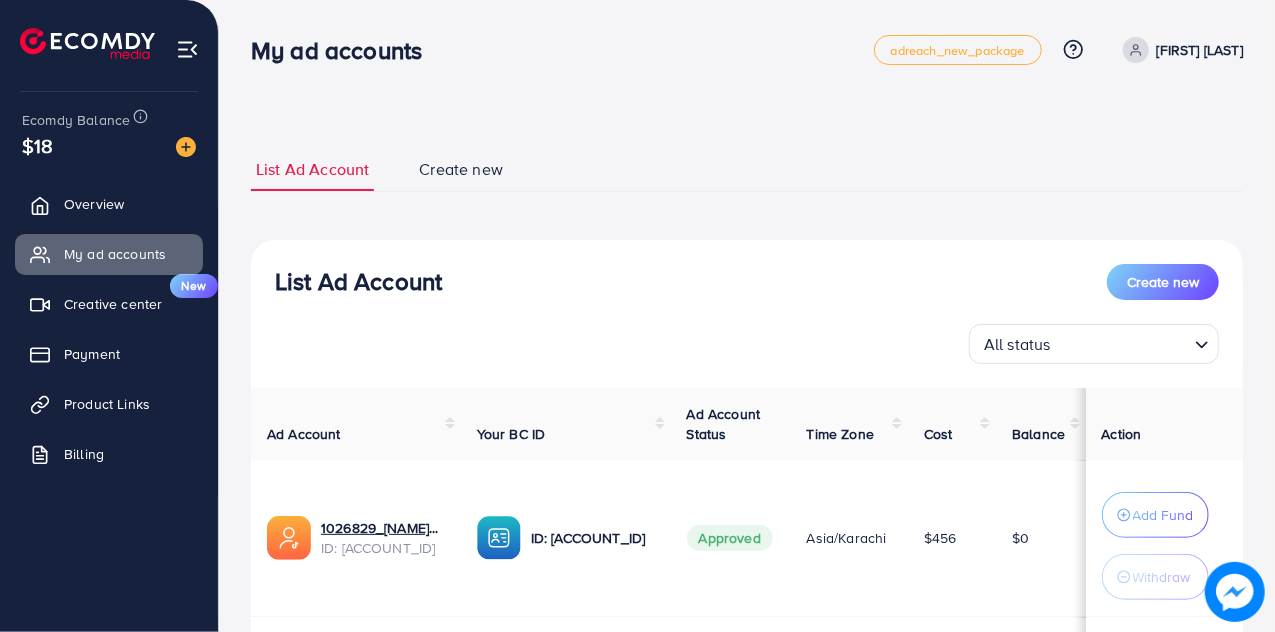 scroll, scrollTop: 282, scrollLeft: 0, axis: vertical 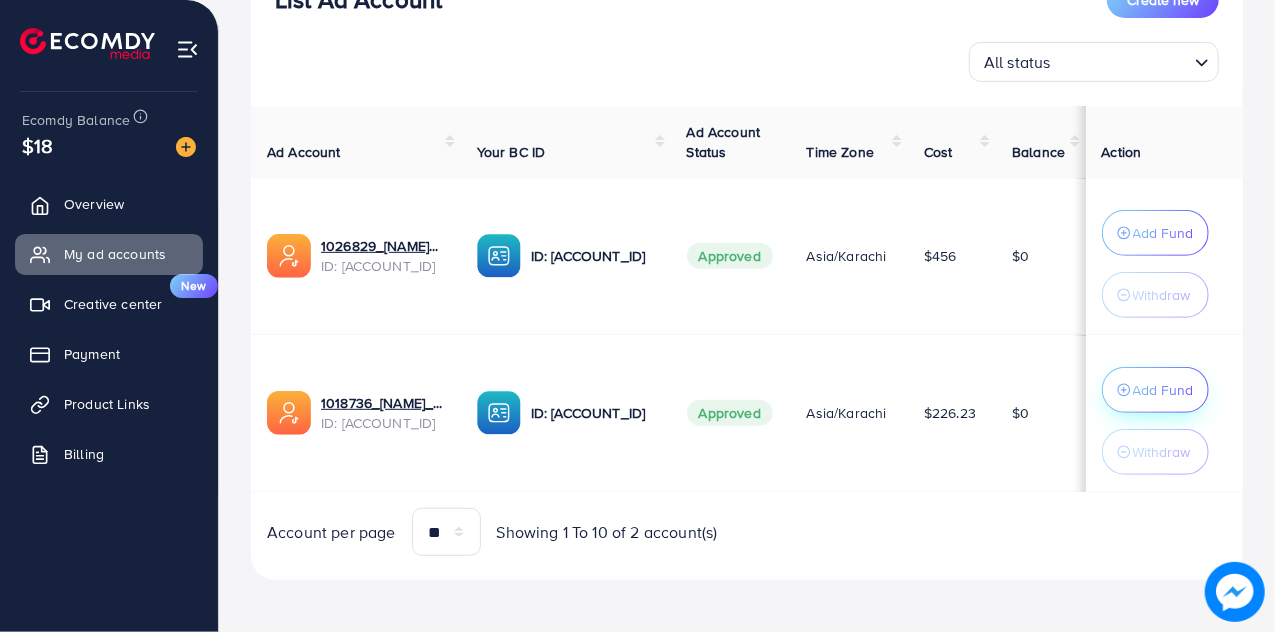 click on "Add Fund" at bounding box center (1163, 233) 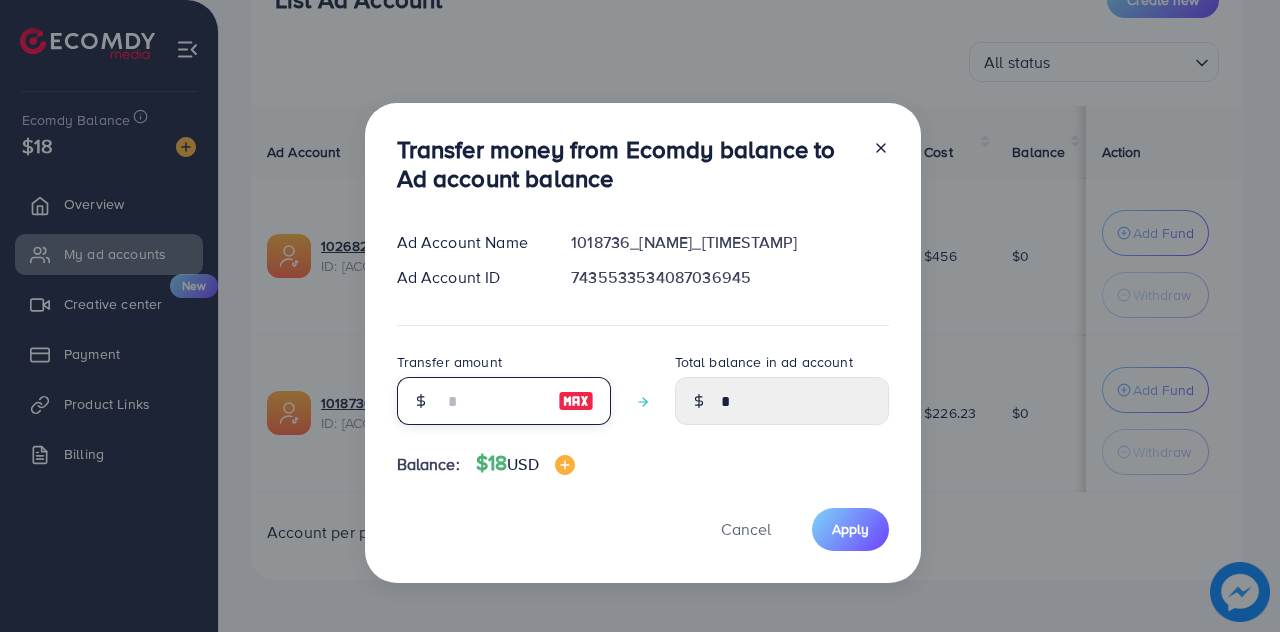 click at bounding box center [493, 401] 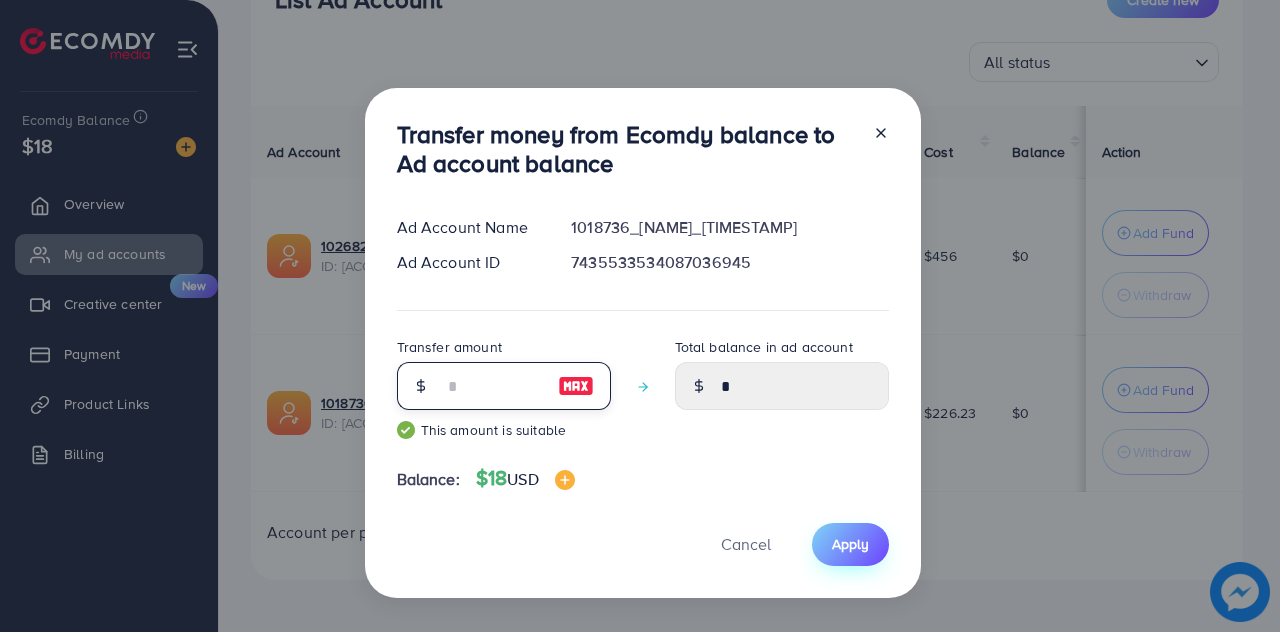 type on "**" 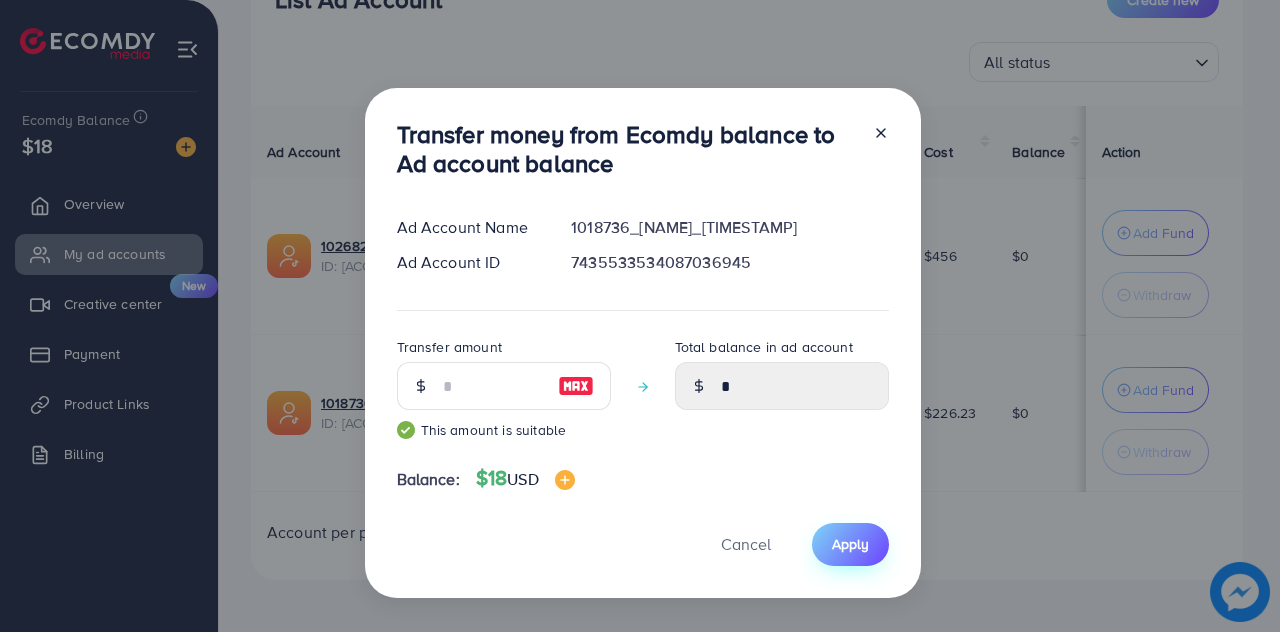 click on "Apply" at bounding box center (850, 544) 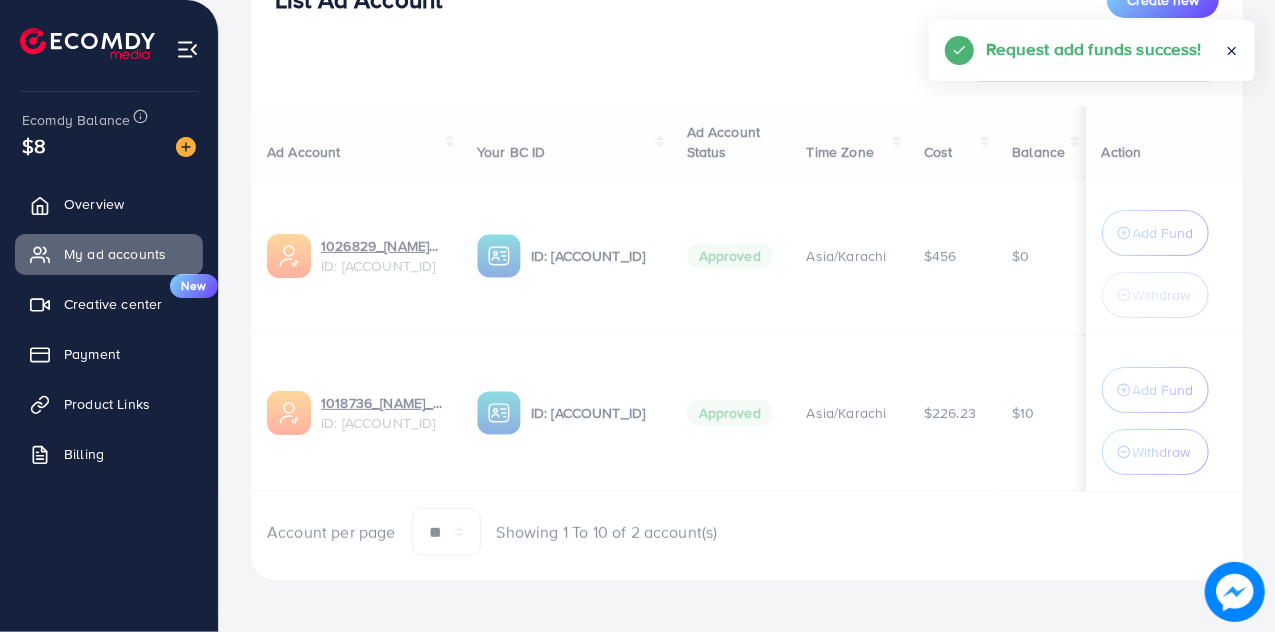 click on "Ad Account Your BC ID Ad Account Status Time Zone Cost Balance Action            1026829_Mirza Hassnain_1742403147959  ID: 7483564443801206785 ID: 7483563615300272136  Approved   Asia/Karachi   $456   $0   Add Fund   Withdraw       1018736_Mahad Keratin_1731220068476  ID: 7435533534087036945 ID: 7483563615300272136  Approved   Asia/Karachi   $226.23   $10   Add Fund   Withdraw           Account per page  ** ** ** ***  Showing 1 To 10 of 2 account(s)" at bounding box center [747, 331] 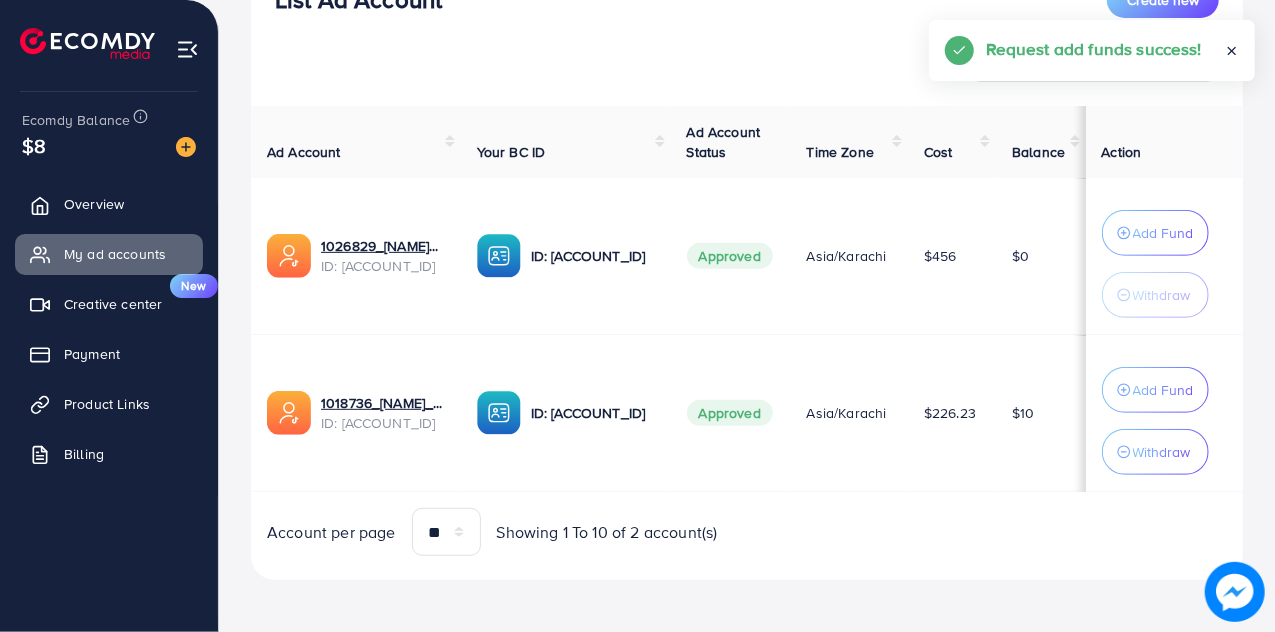 click on "Withdraw" at bounding box center [1162, 452] 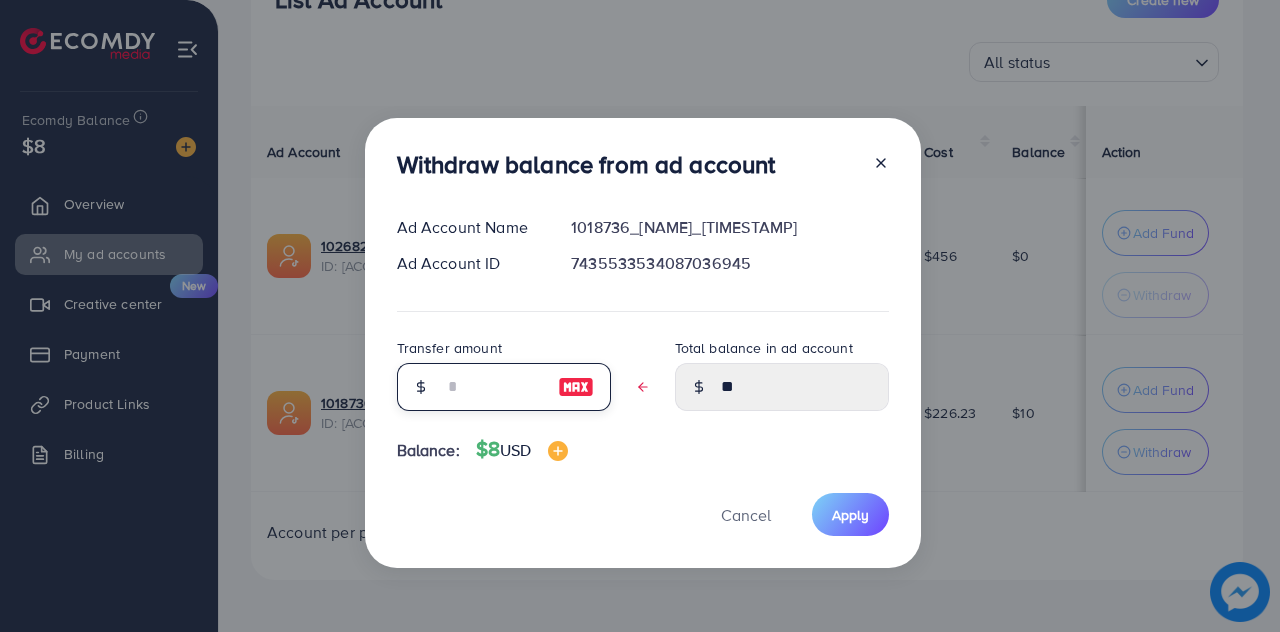 click at bounding box center (493, 387) 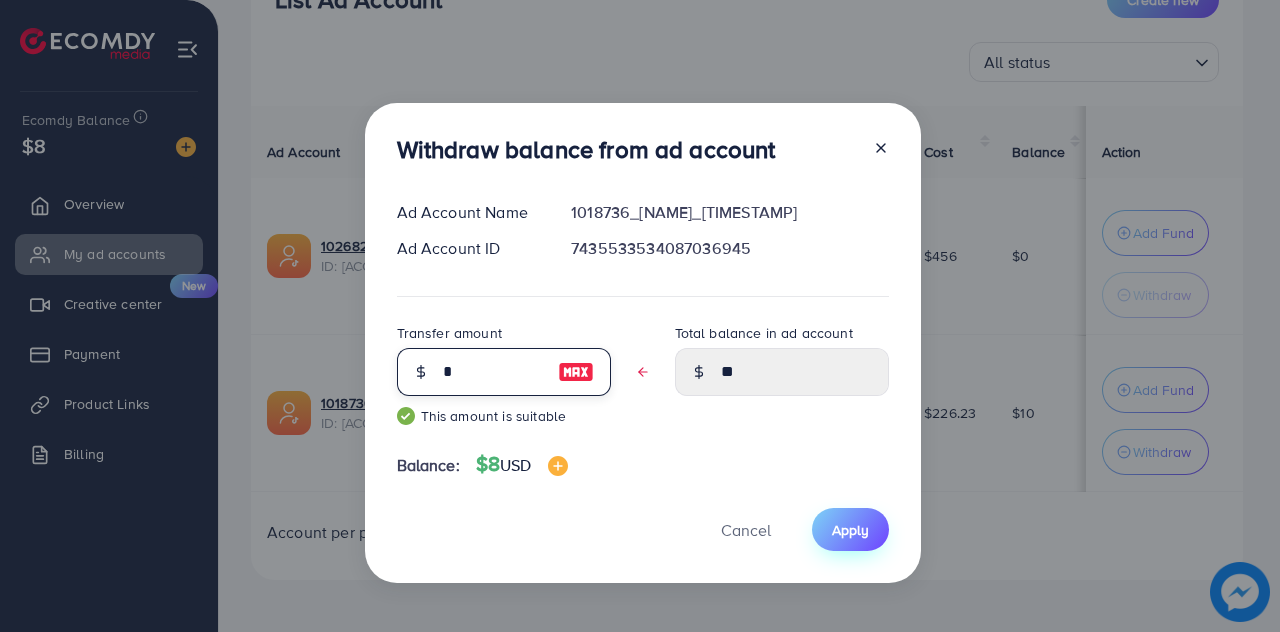 type on "*" 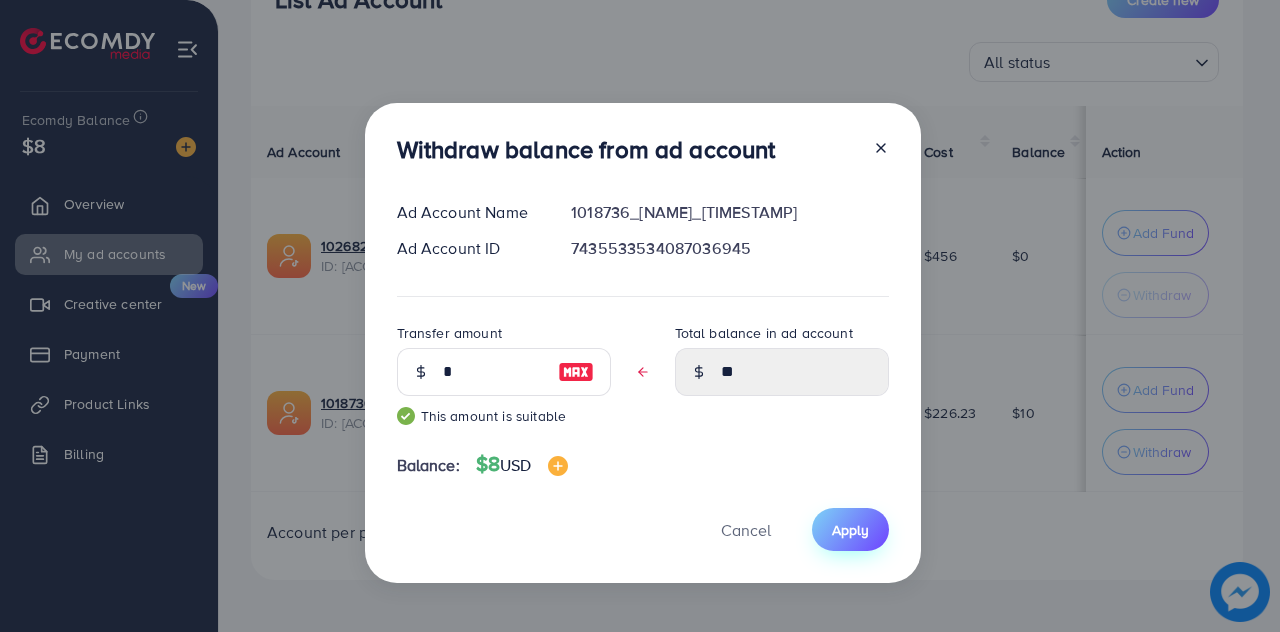 click on "Apply" at bounding box center (850, 530) 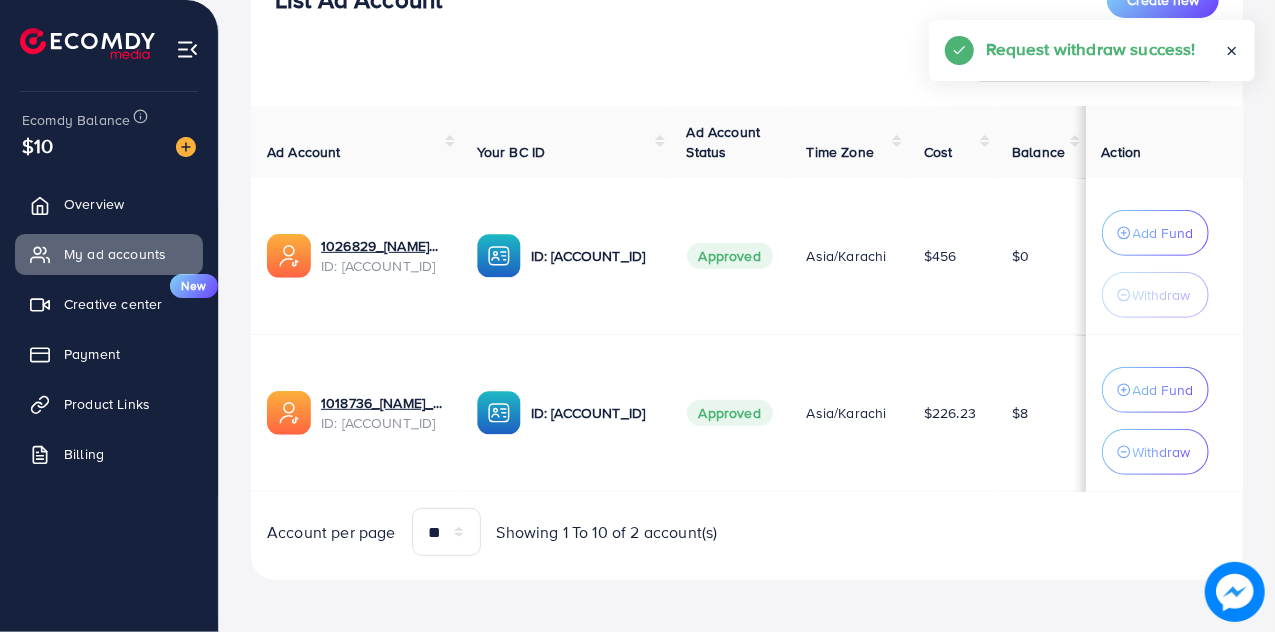 click on "Request withdraw success!" at bounding box center [1091, 49] 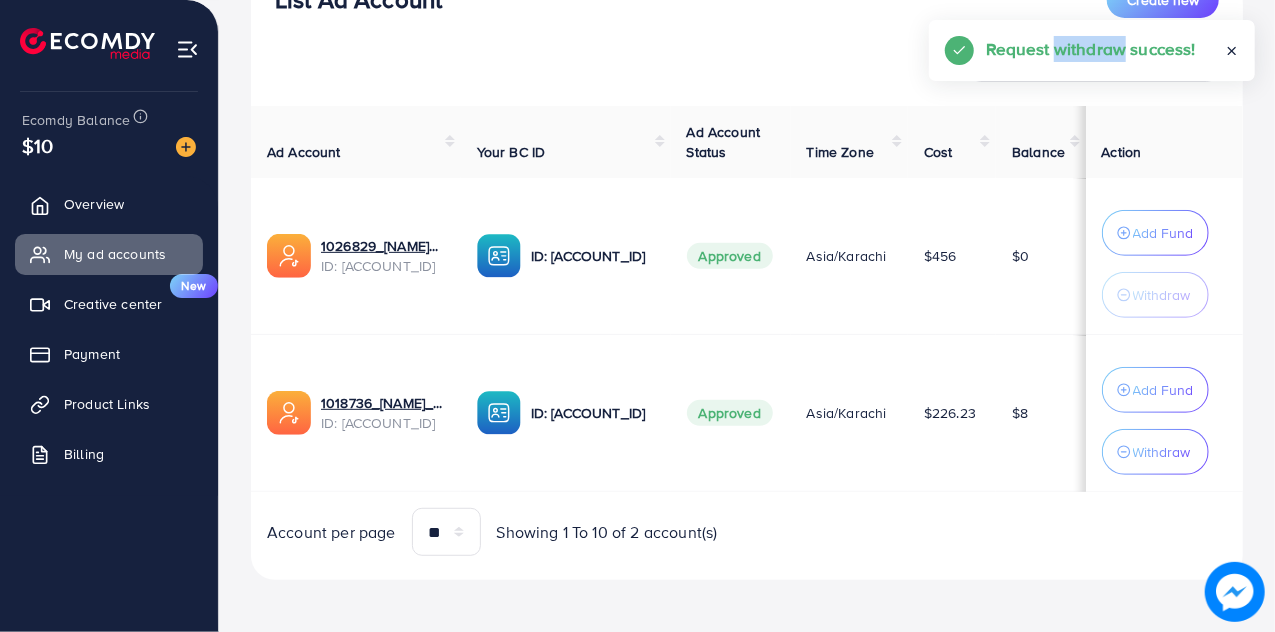 click on "Request withdraw success!" at bounding box center [1091, 49] 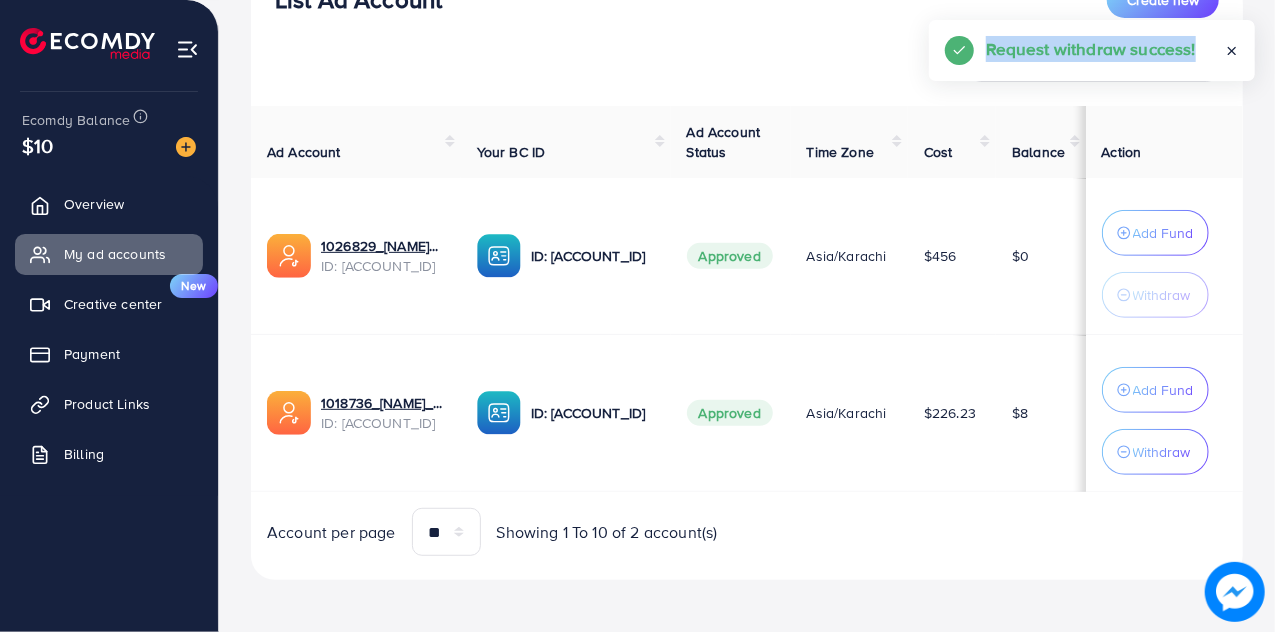 click on "Request withdraw success!" at bounding box center (1091, 49) 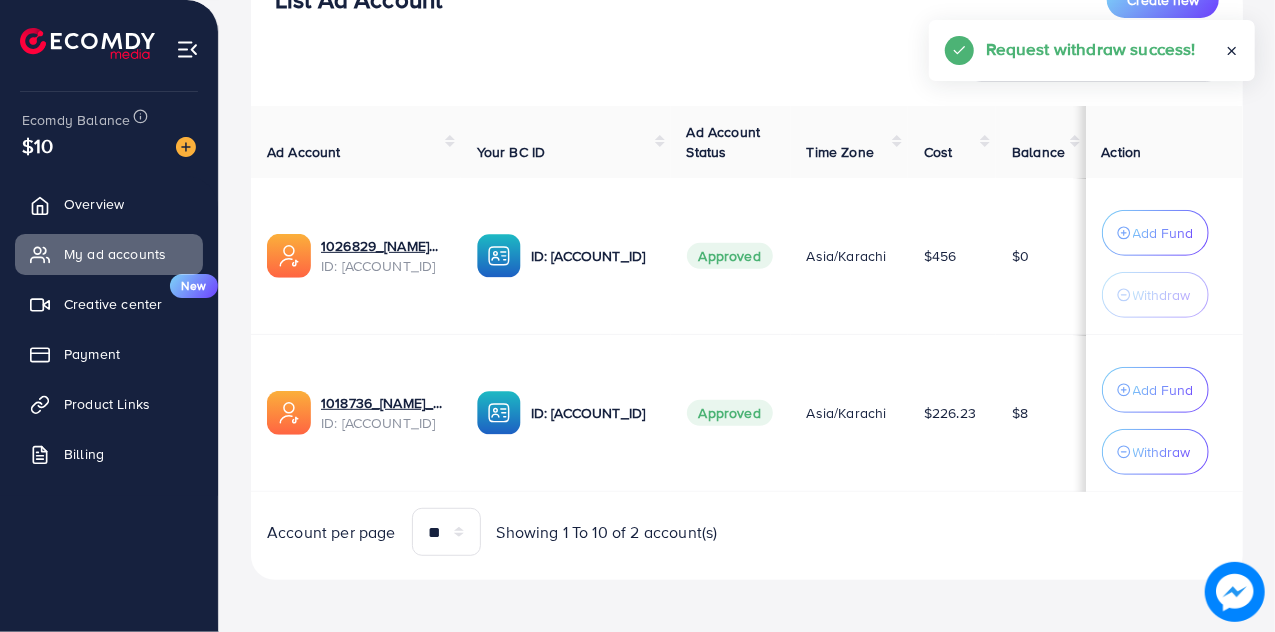 click on "Request withdraw success!" at bounding box center (1091, 49) 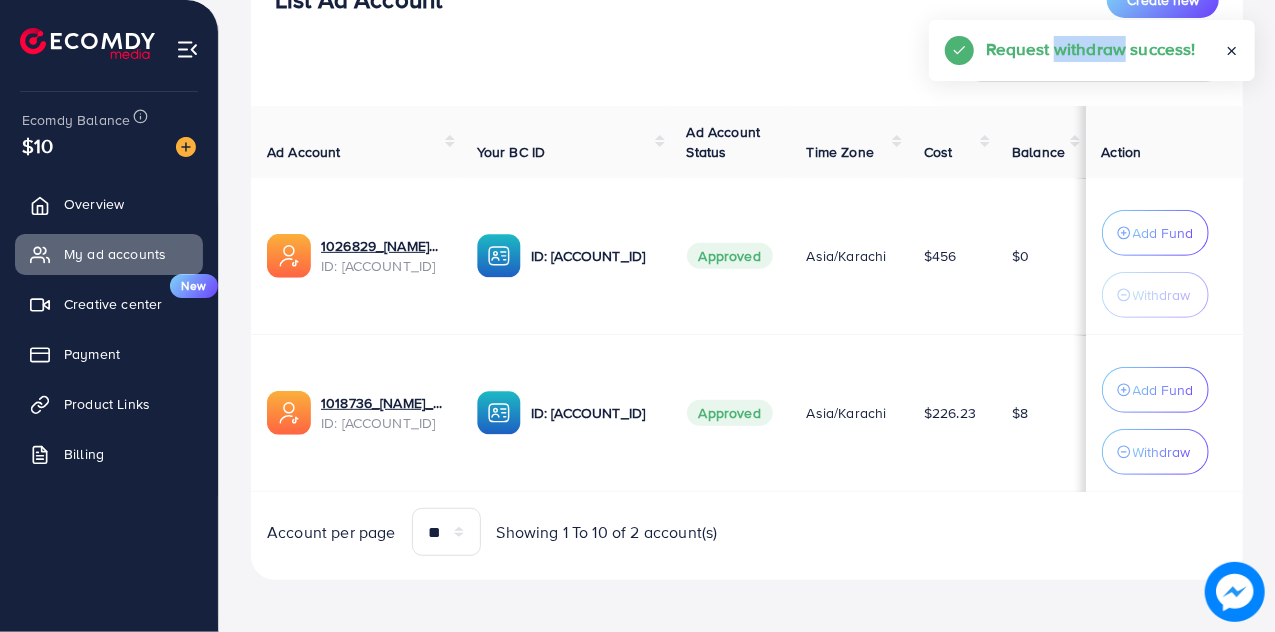 click on "Request withdraw success!" at bounding box center [1091, 49] 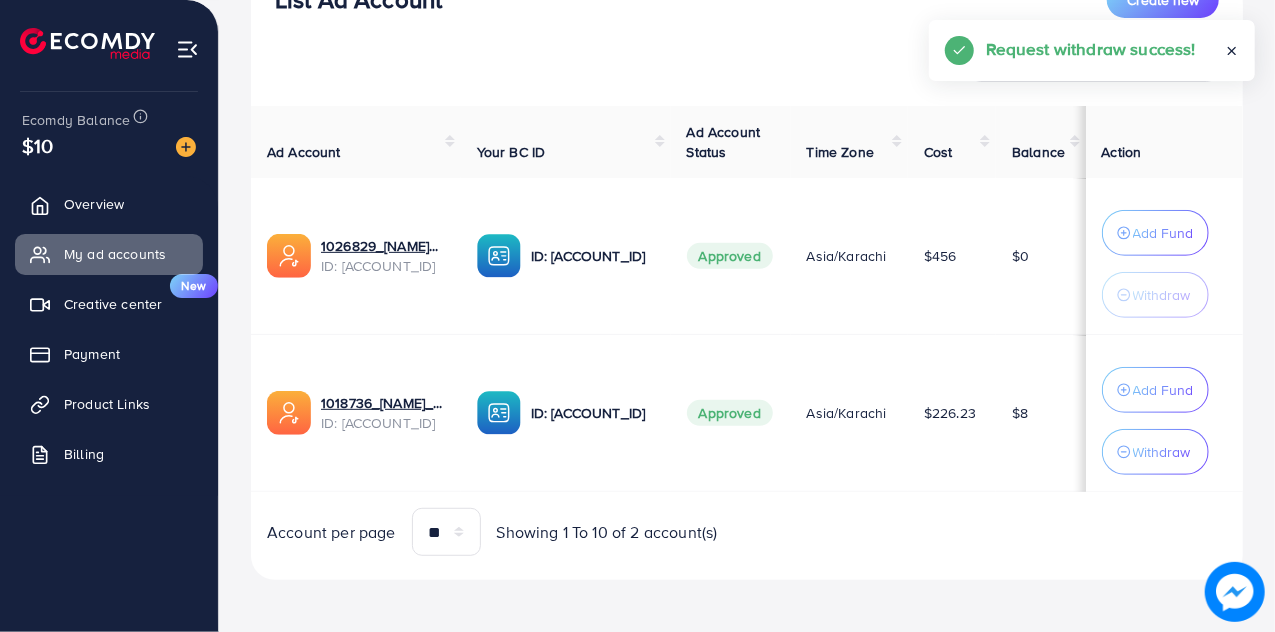 click on "Request withdraw success!" at bounding box center [1091, 49] 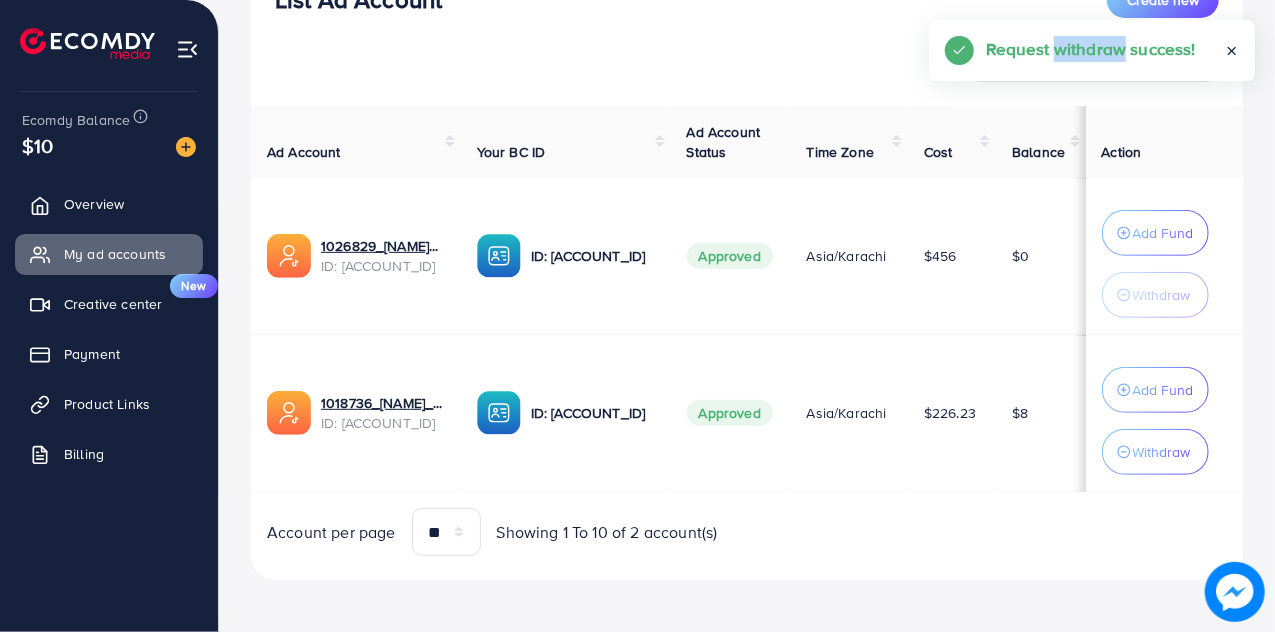click on "Request withdraw success!" at bounding box center (1091, 49) 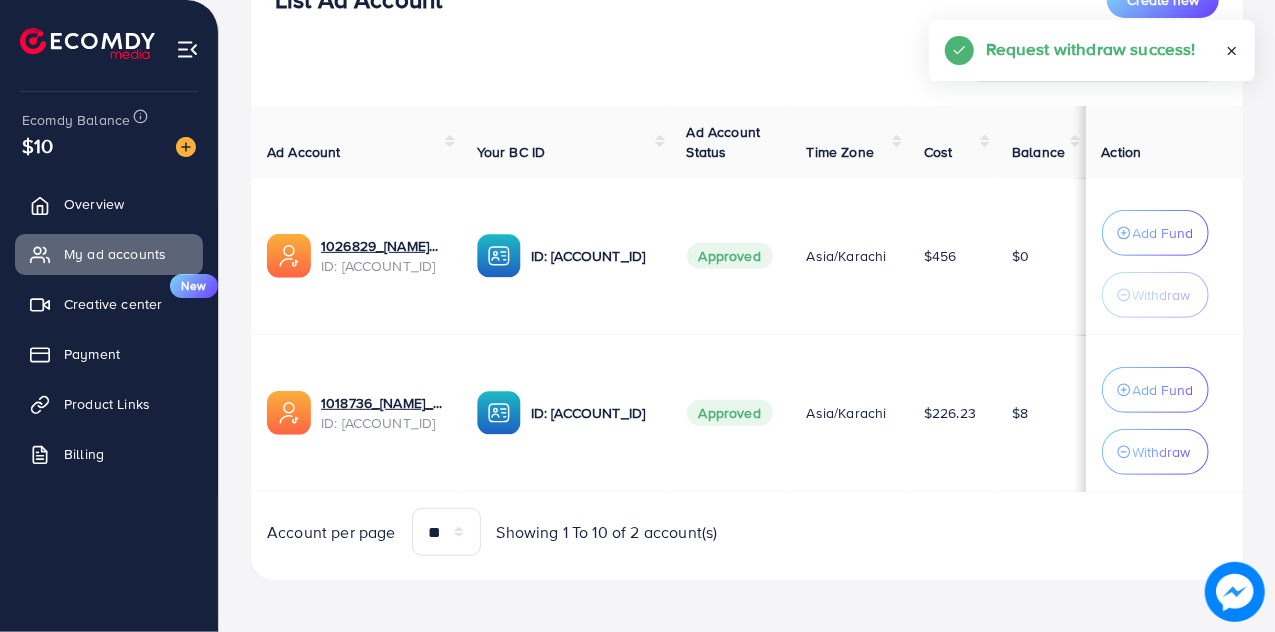 click on "Request withdraw success!" at bounding box center [1091, 49] 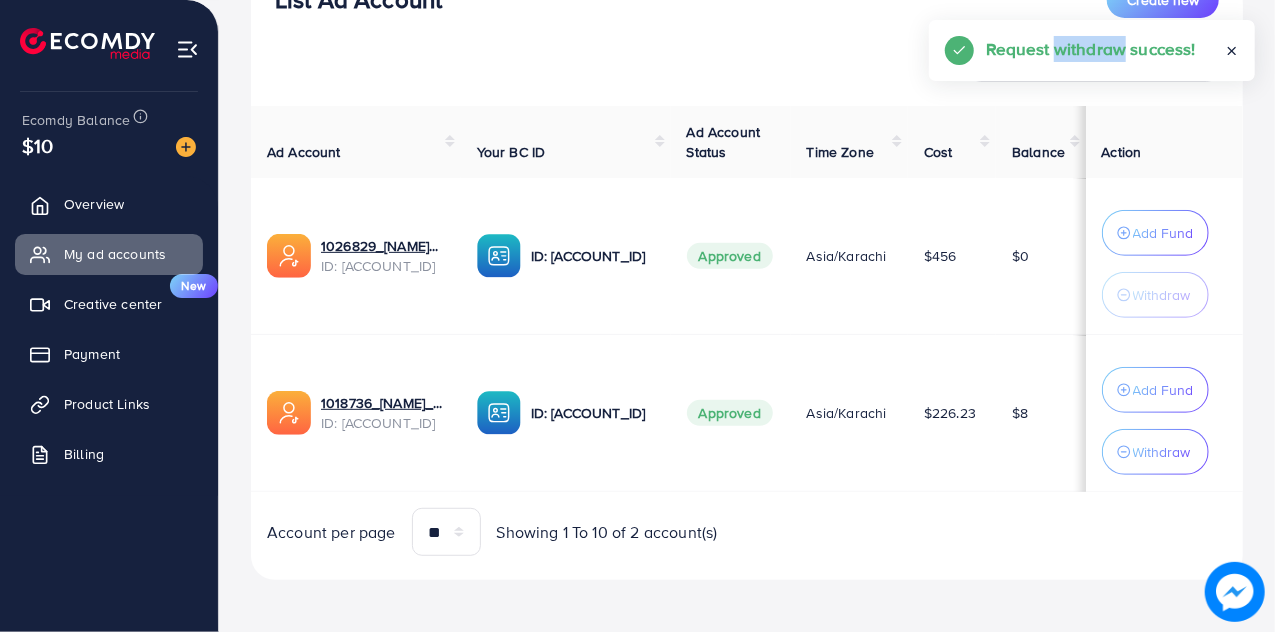 click on "Request withdraw success!" at bounding box center [1091, 49] 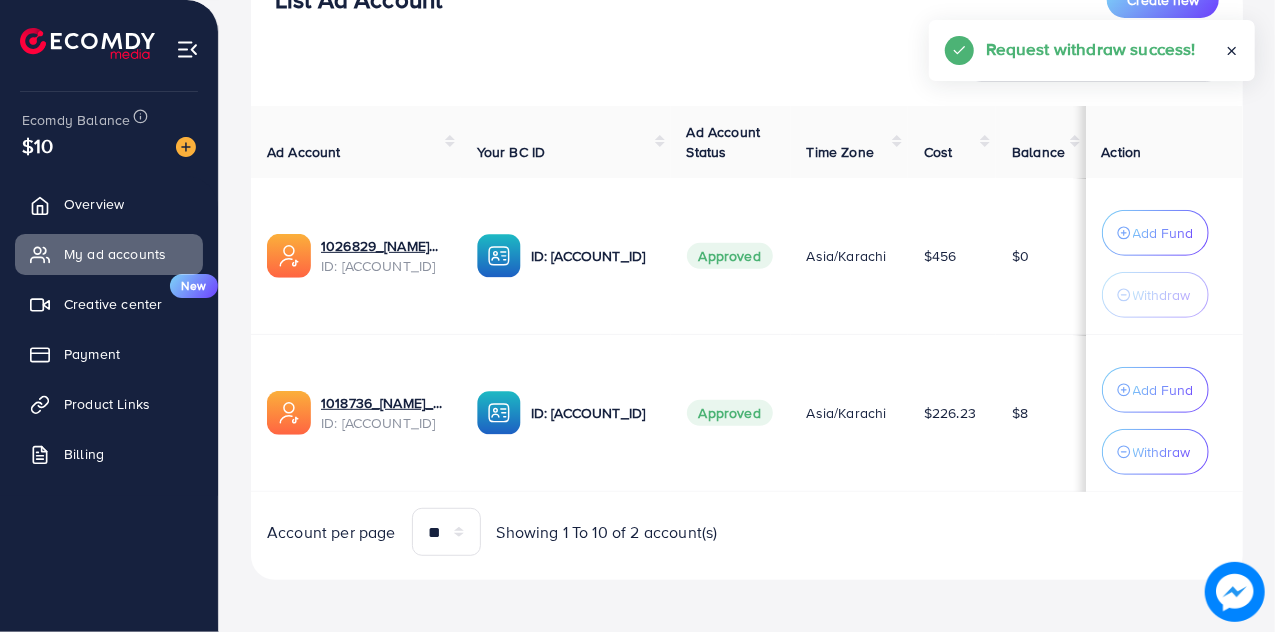 click on "Request withdraw success!" at bounding box center [1091, 49] 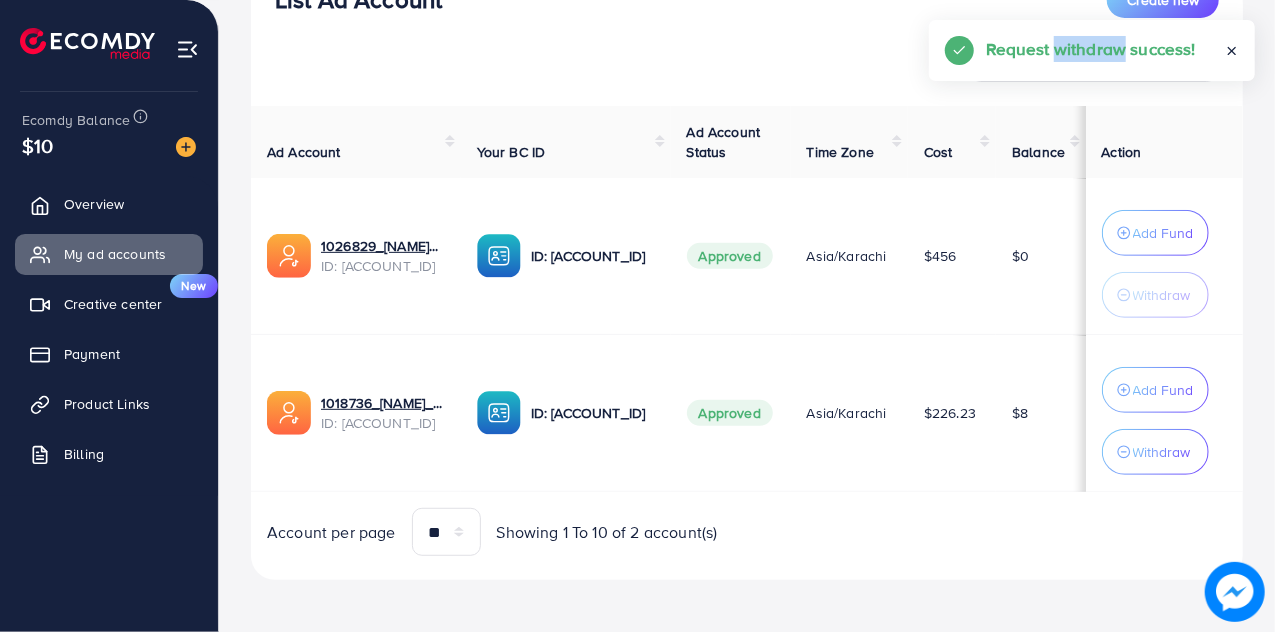 click on "Request withdraw success!" at bounding box center (1091, 49) 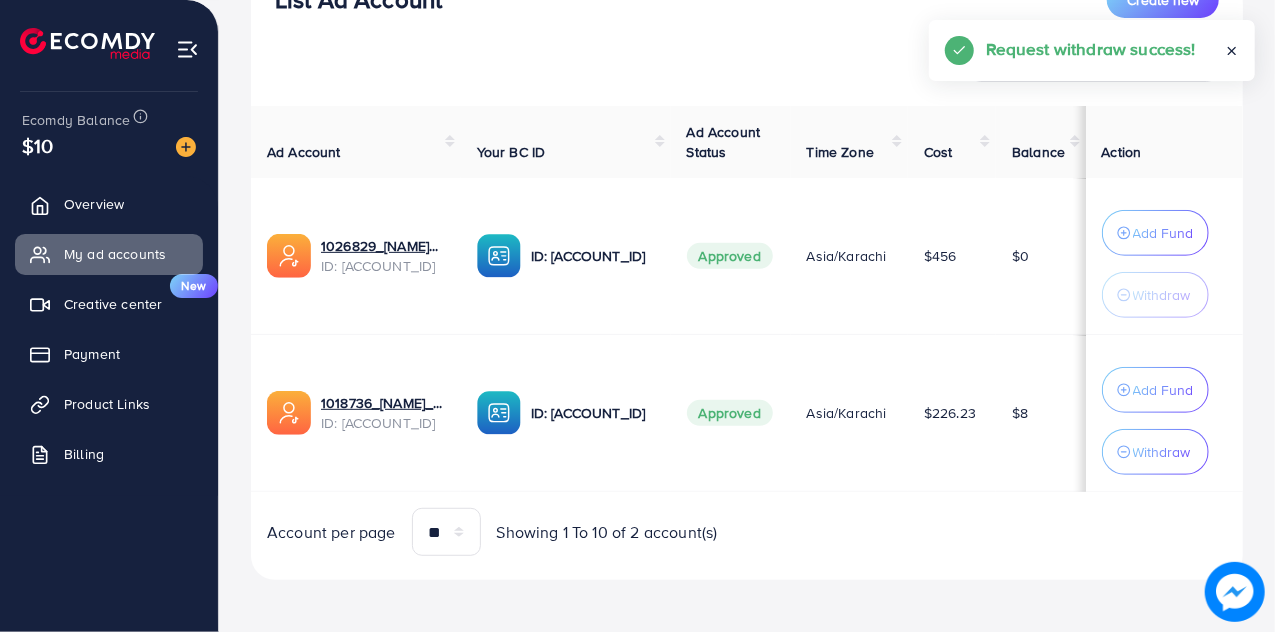 click on "Request withdraw success!" at bounding box center [1091, 49] 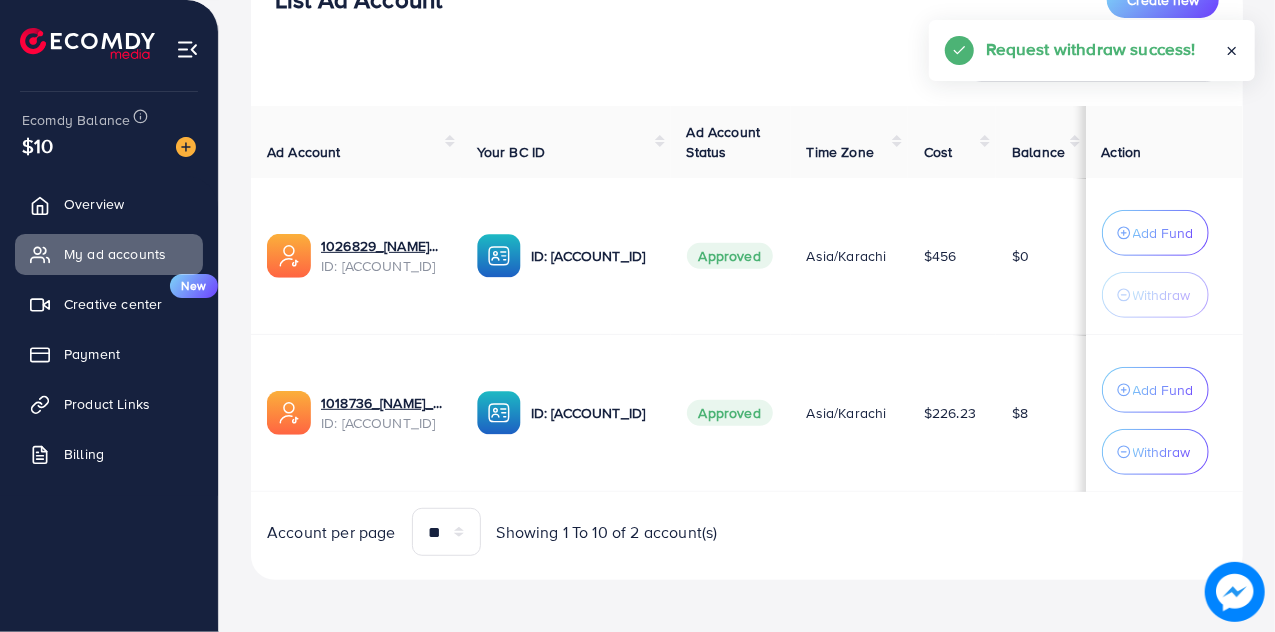 click on "Request withdraw success!" at bounding box center (1091, 49) 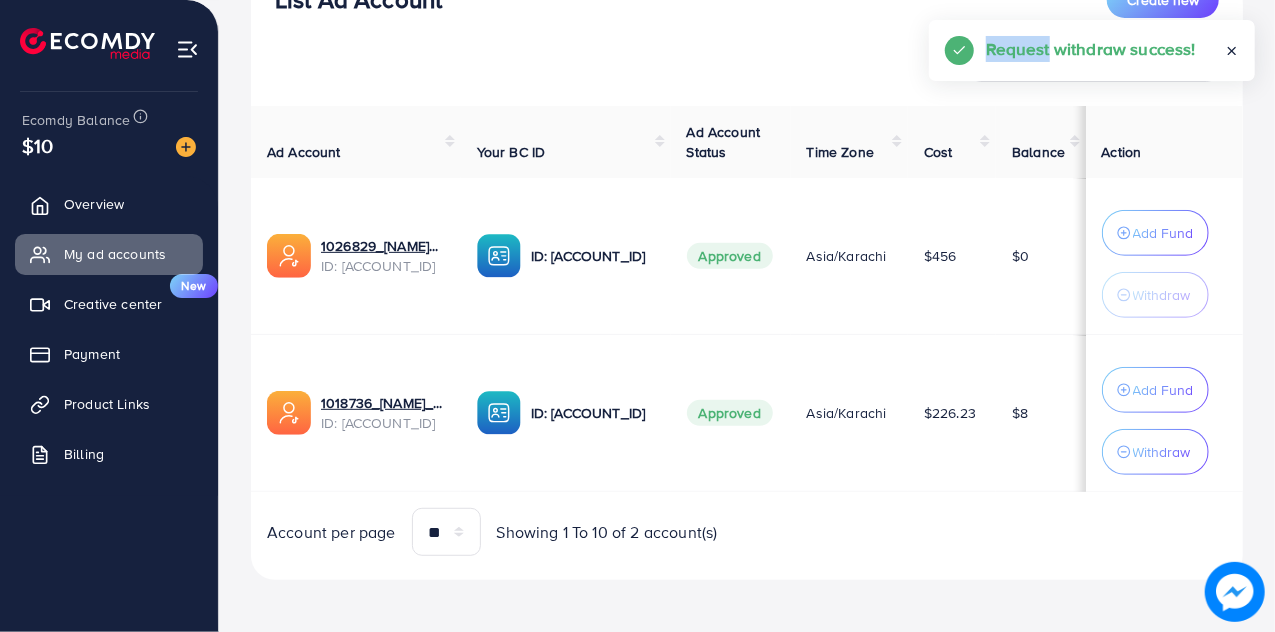 click on "Request withdraw success!" at bounding box center (1091, 49) 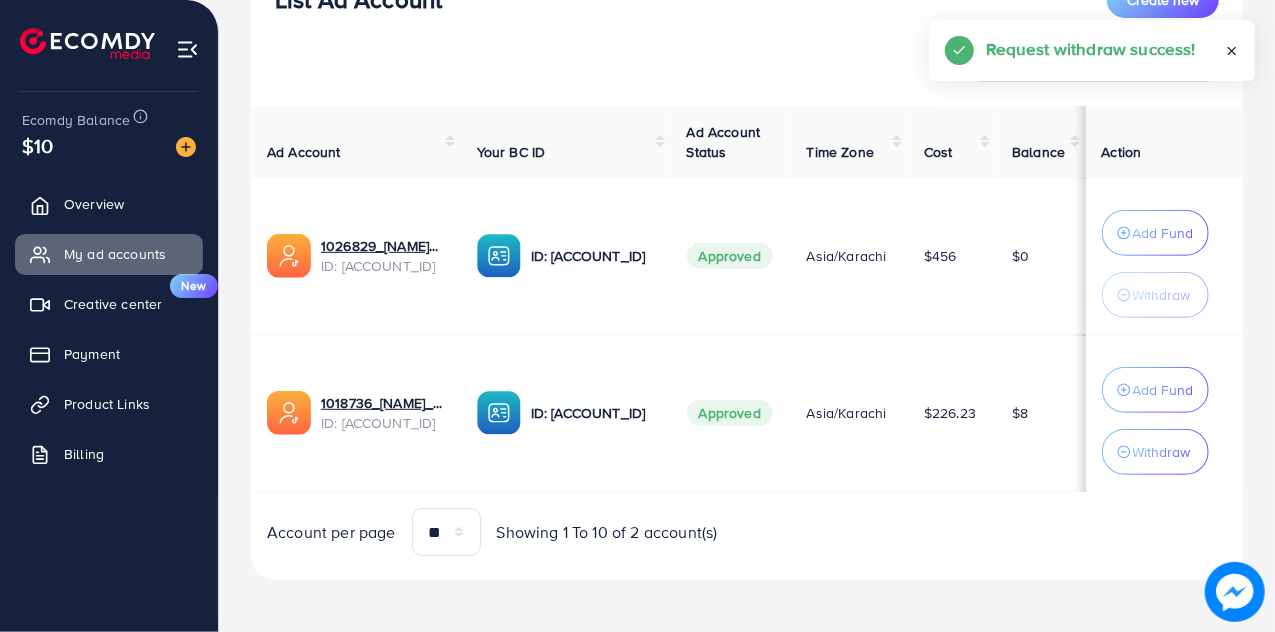 click on "Request withdraw success!" at bounding box center (1091, 49) 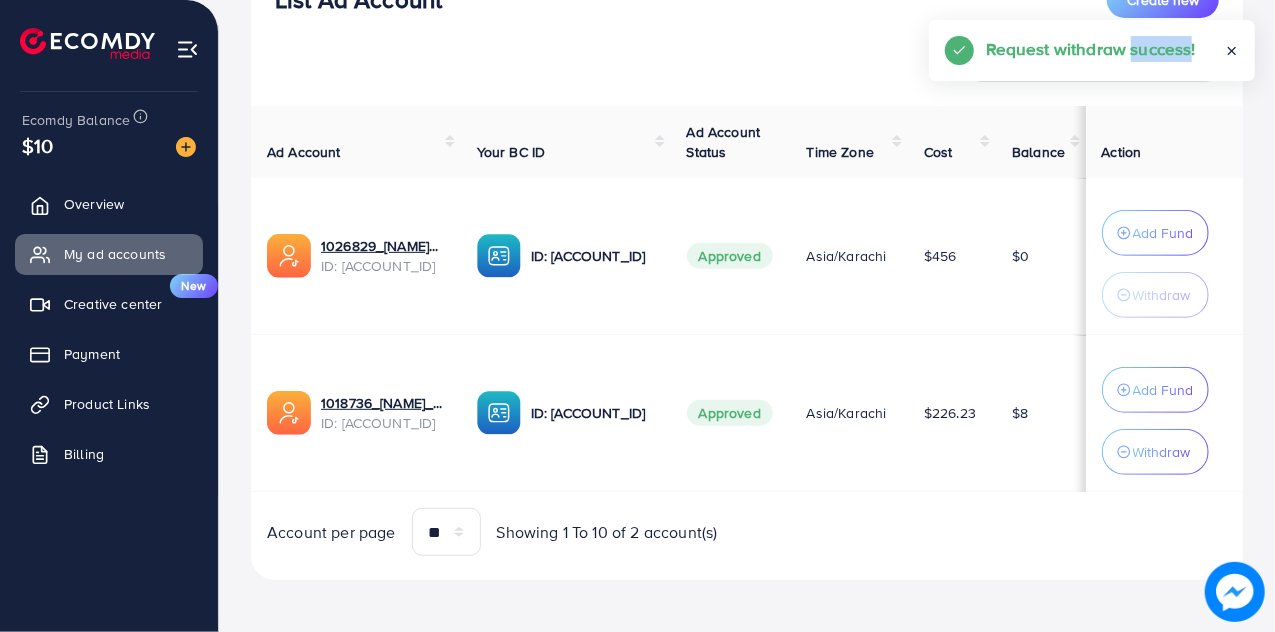 click on "Request withdraw success!" at bounding box center (1091, 49) 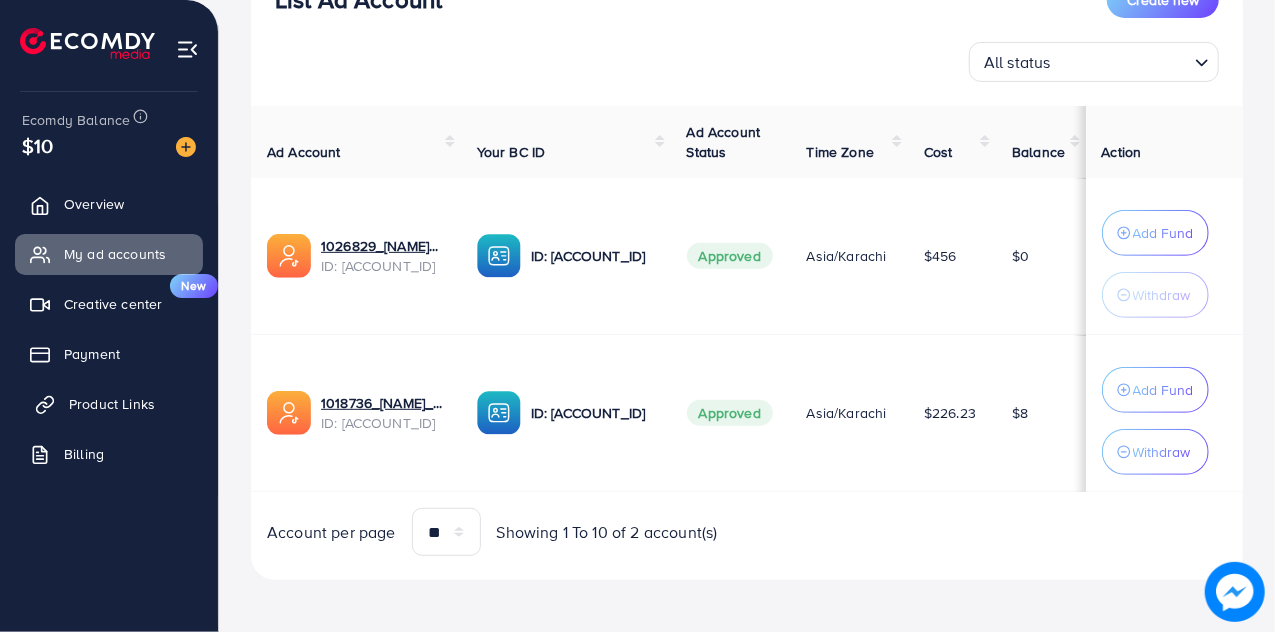 click on "Product Links" at bounding box center [112, 404] 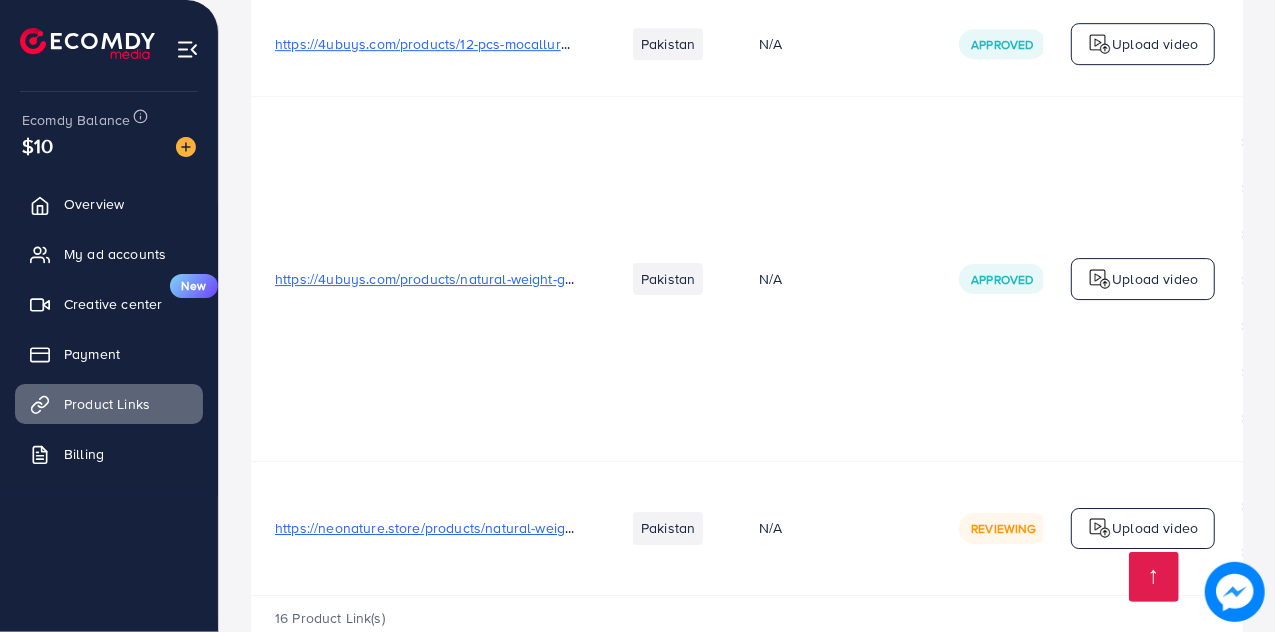 scroll, scrollTop: 3400, scrollLeft: 0, axis: vertical 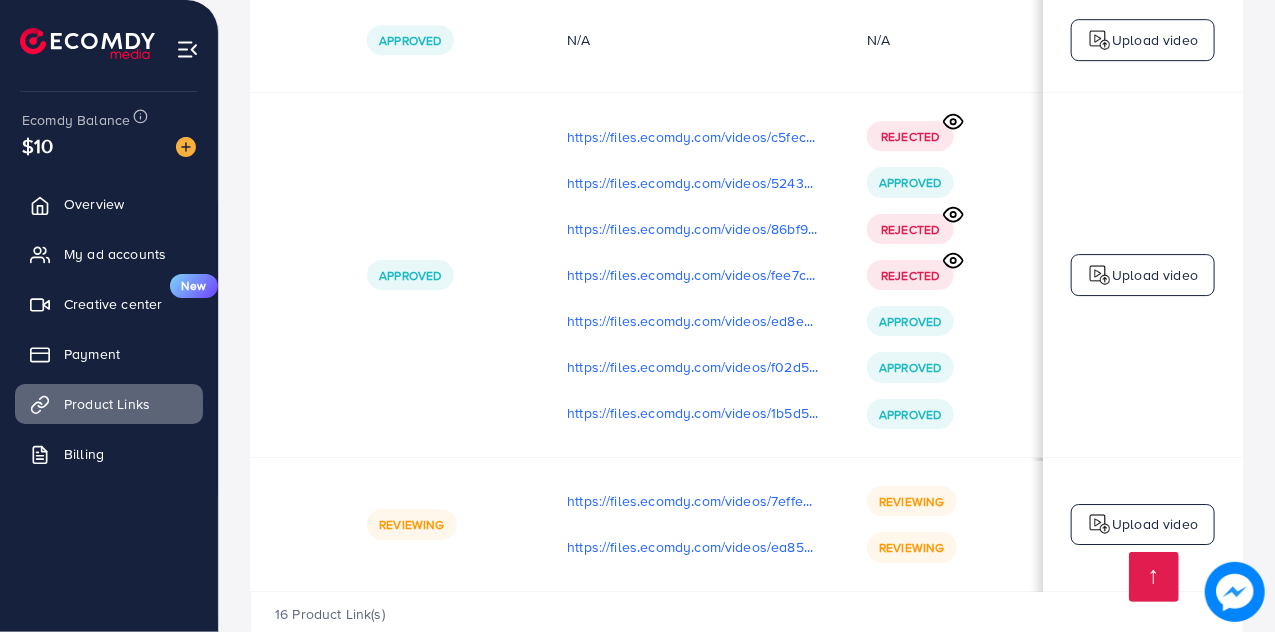 click on "Upload video" at bounding box center (1143, 275) 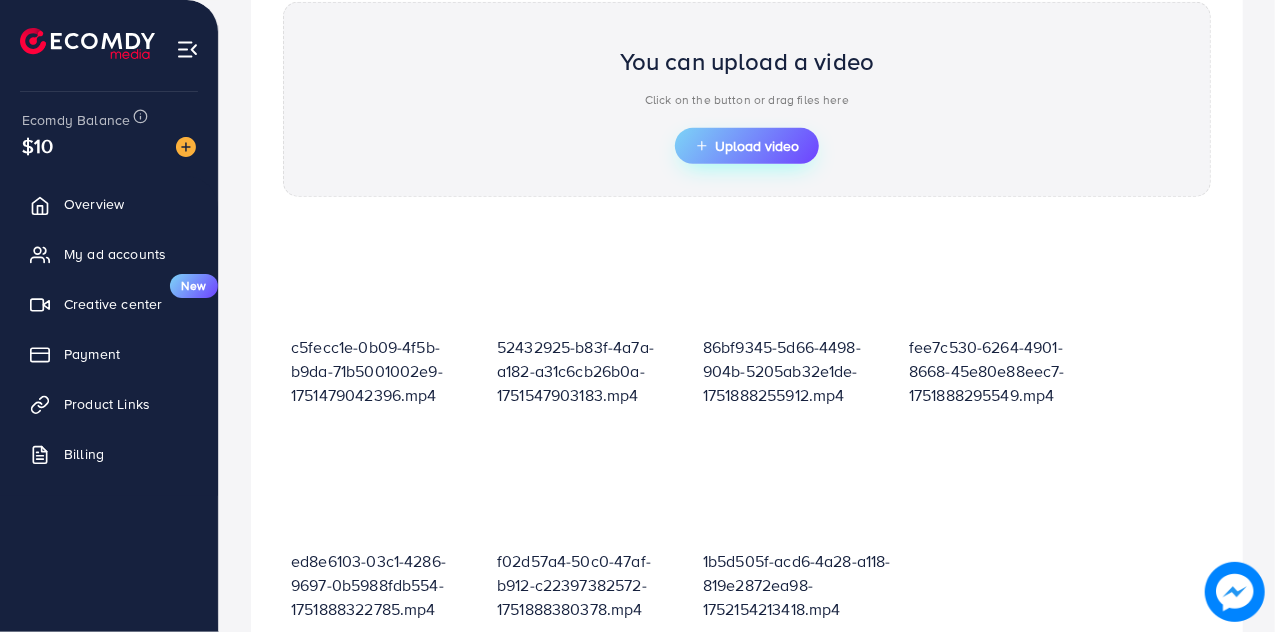 click on "Upload video" at bounding box center [747, 146] 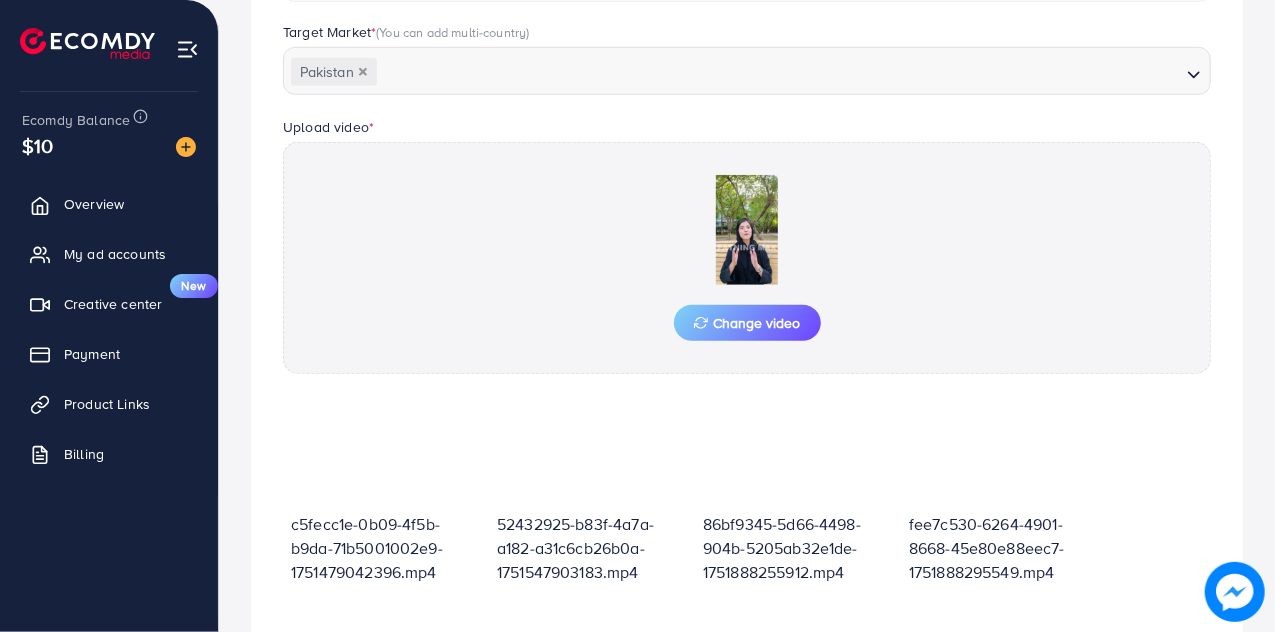 scroll, scrollTop: 568, scrollLeft: 0, axis: vertical 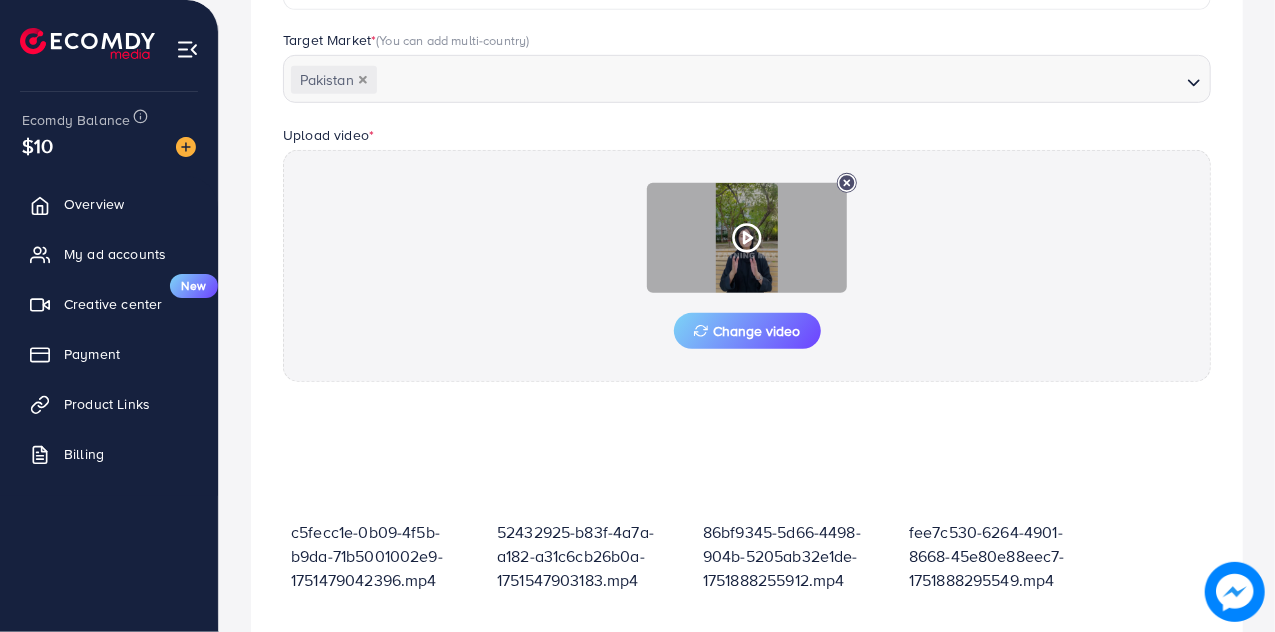 click 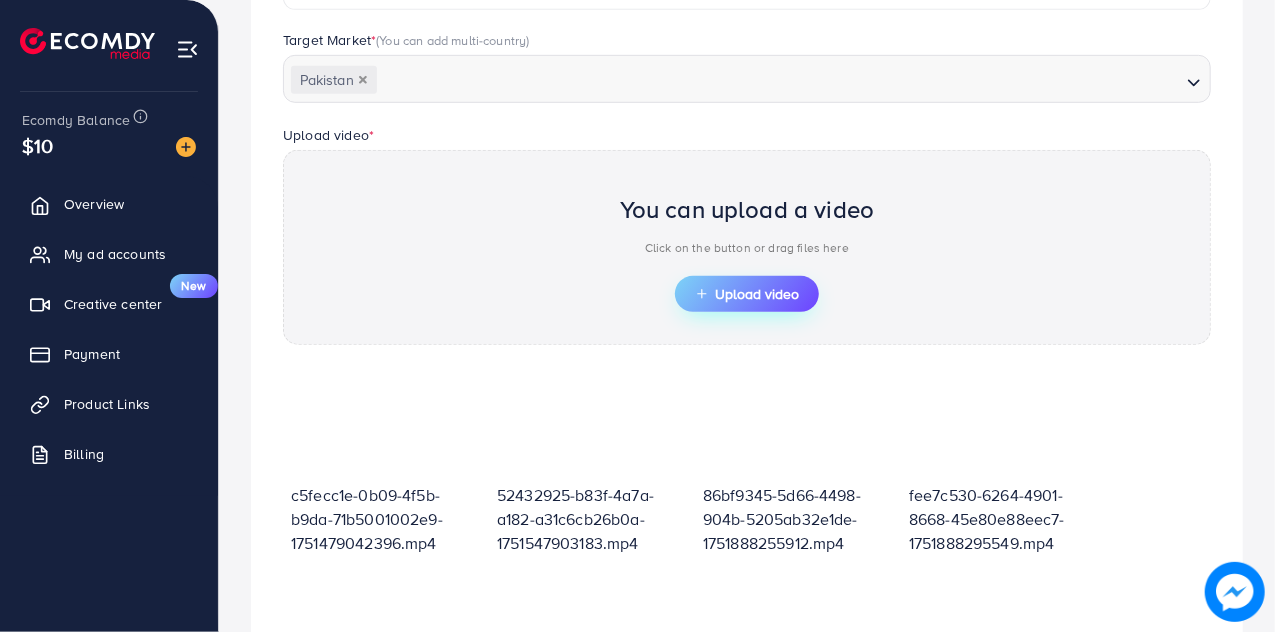 click on "Upload video" at bounding box center [747, 294] 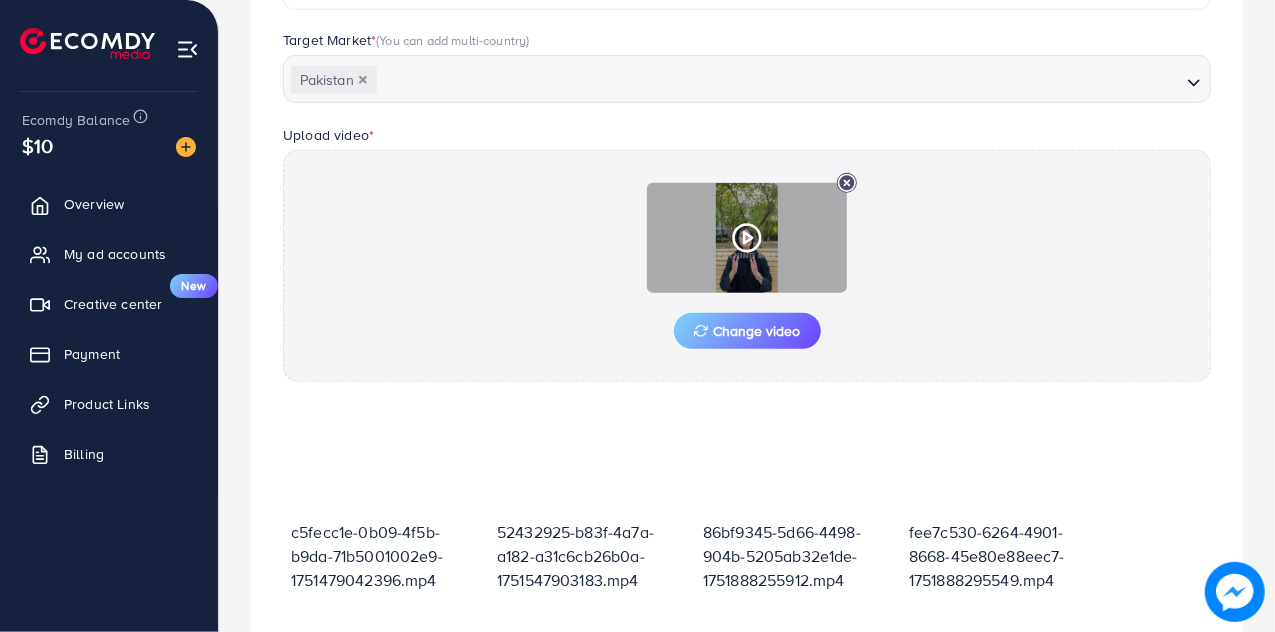 click 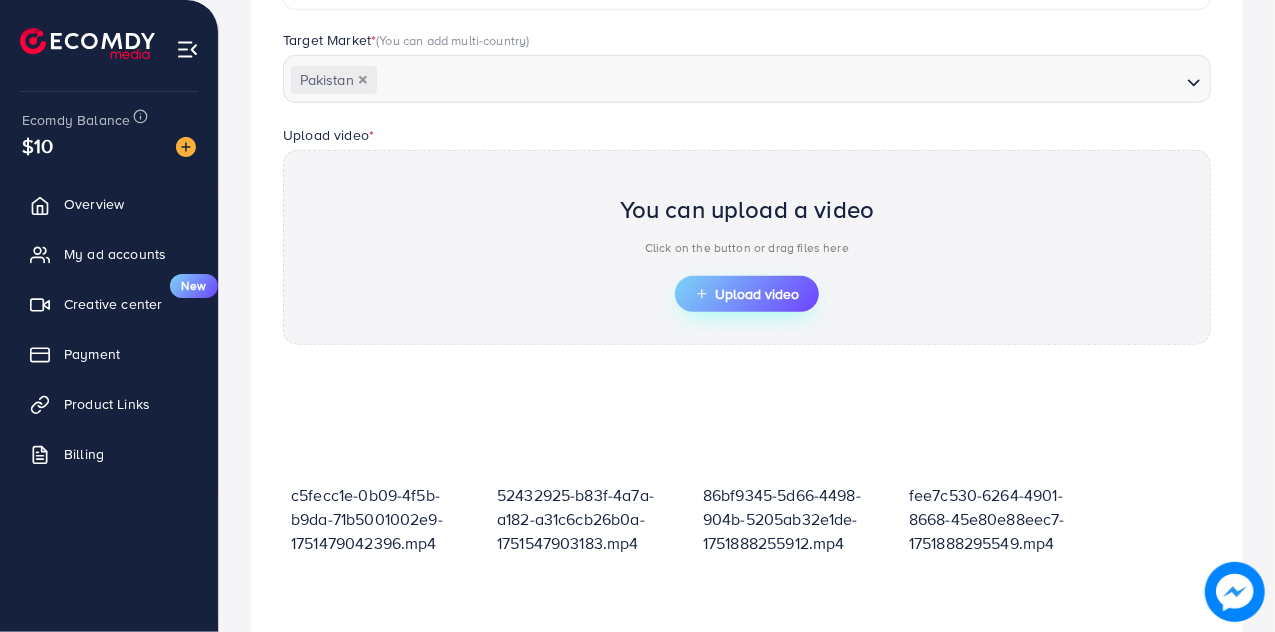 click on "Upload video" at bounding box center [747, 294] 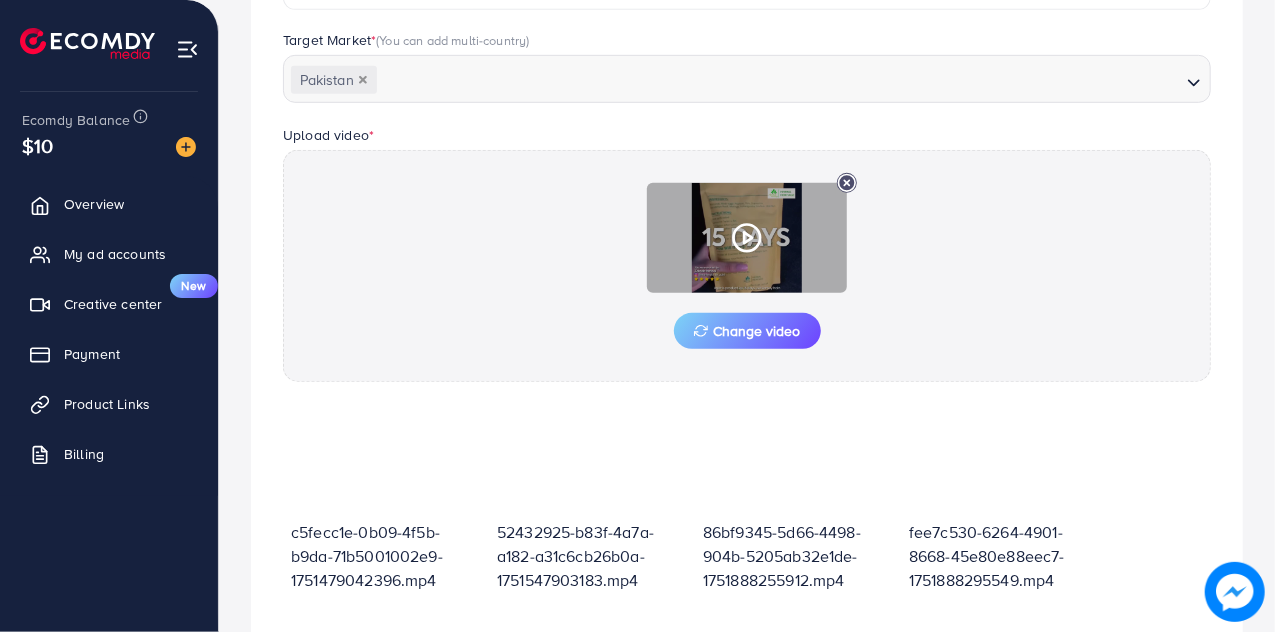 click 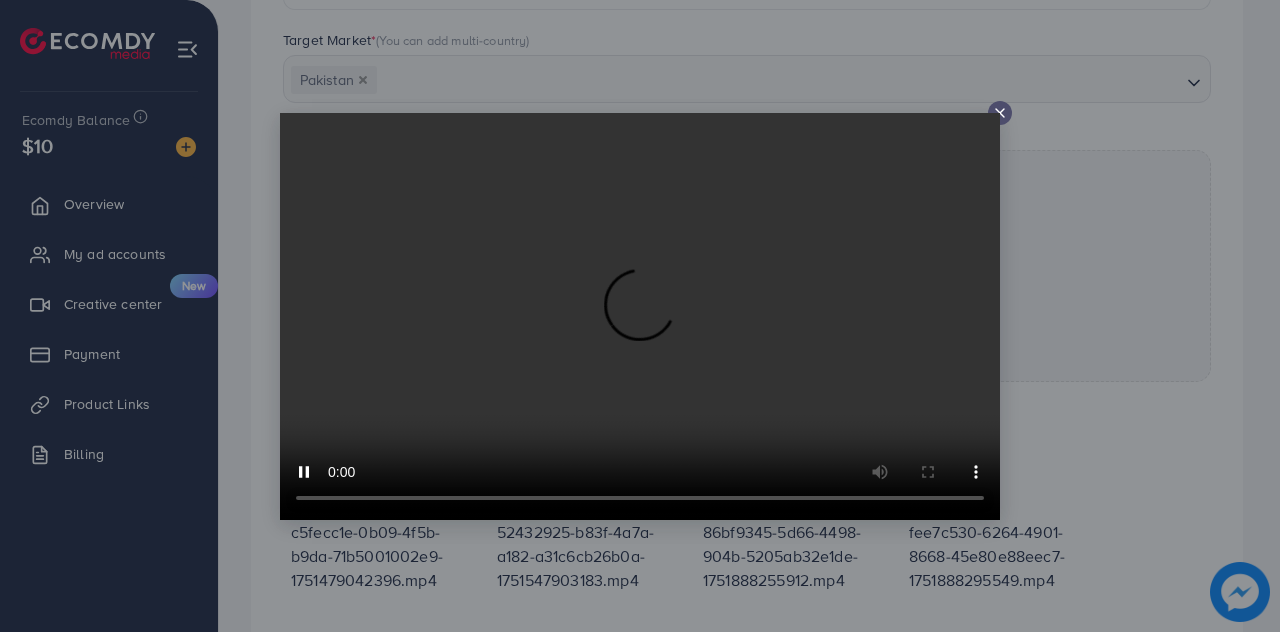 type 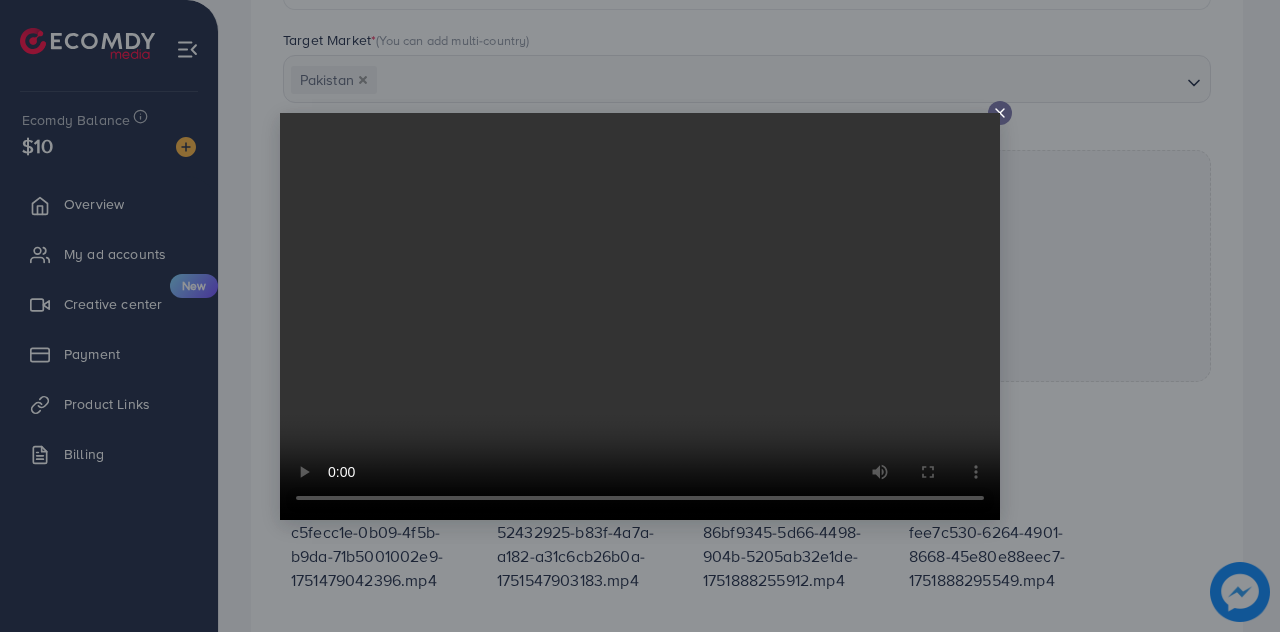 click 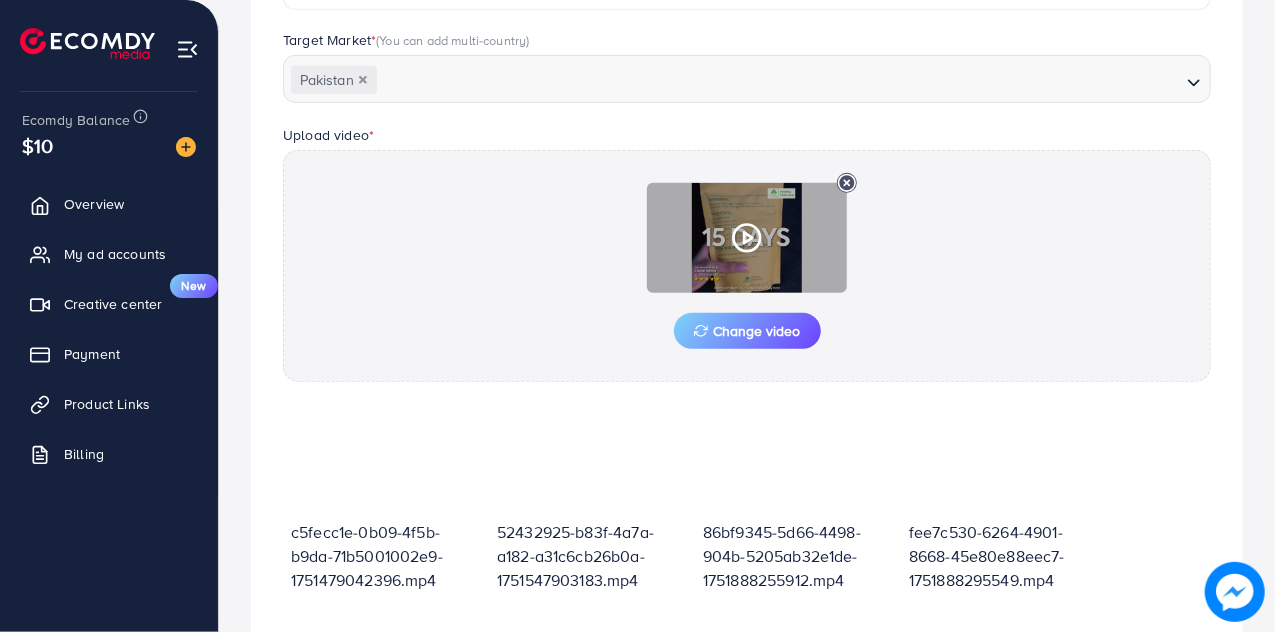 click 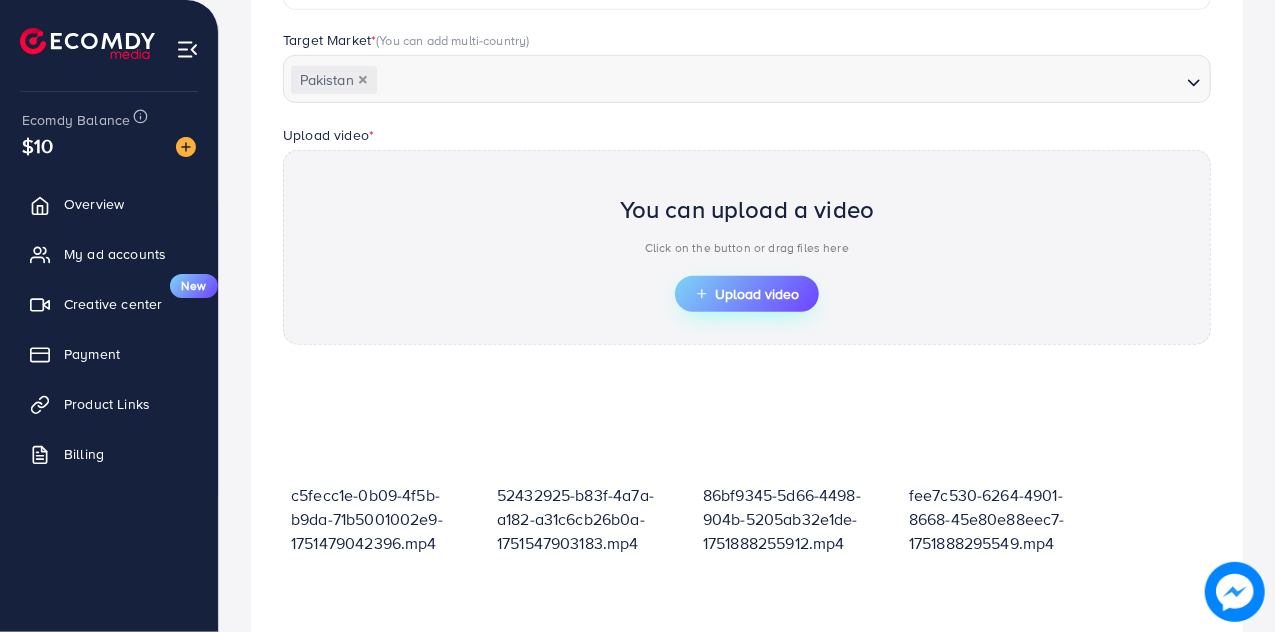 click on "Upload video" at bounding box center (747, 294) 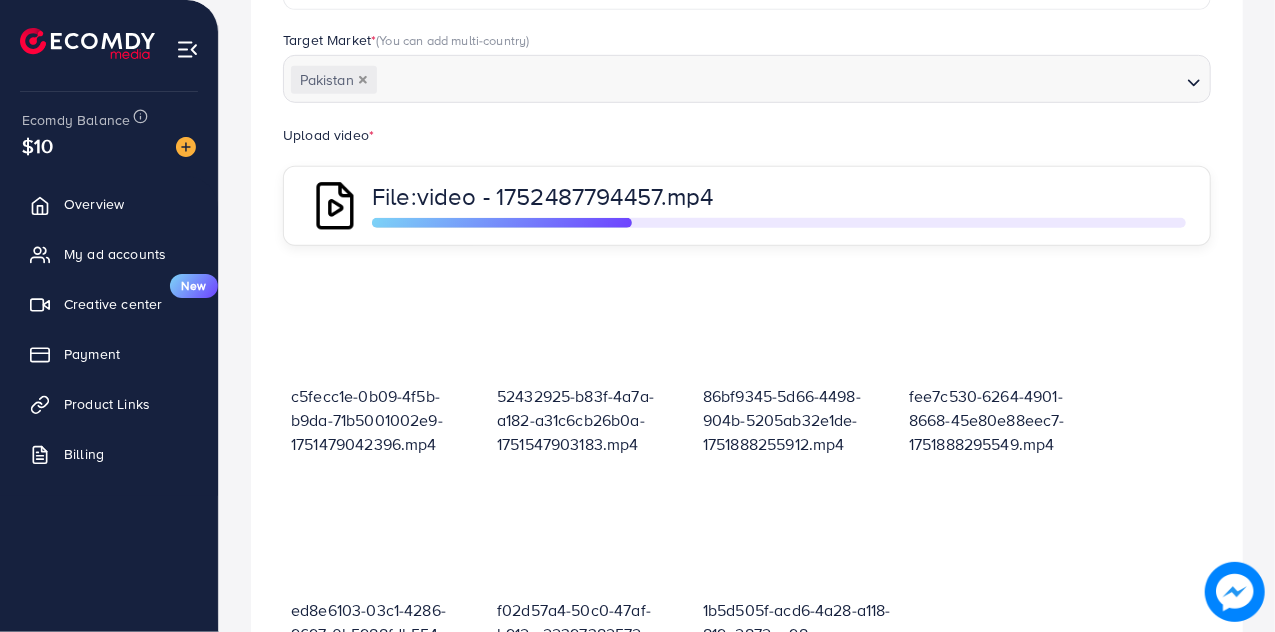 click on "video - 1752487794457.mp4" at bounding box center (565, 196) 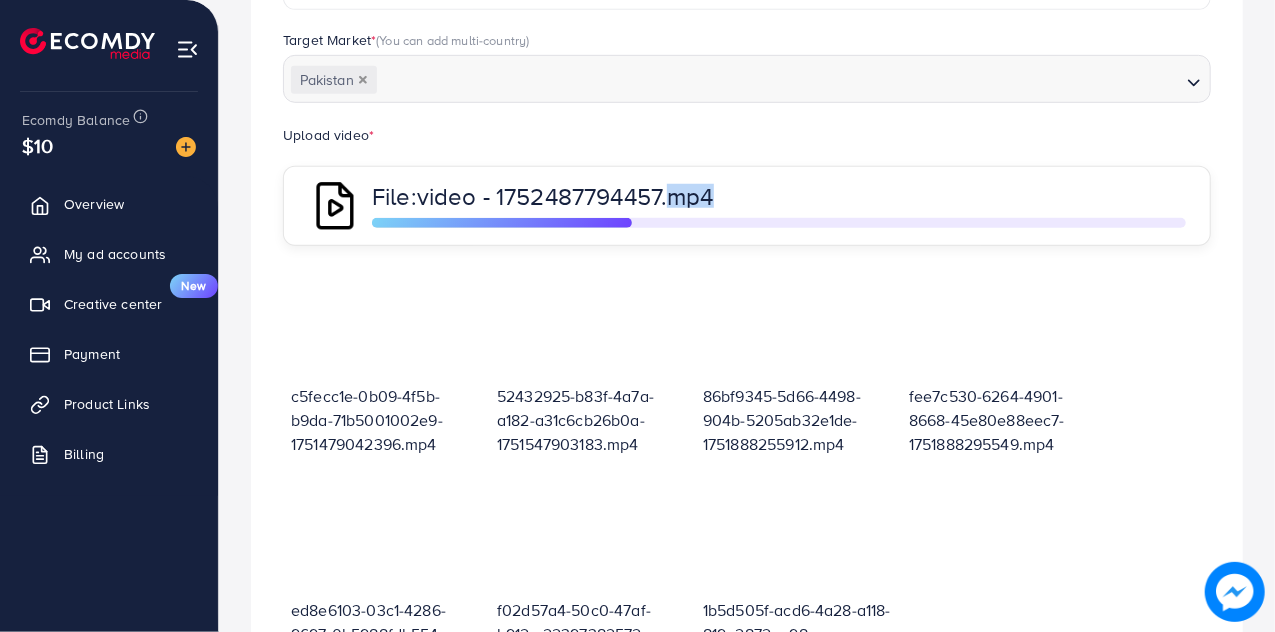 click on "video - 1752487794457.mp4" at bounding box center [565, 196] 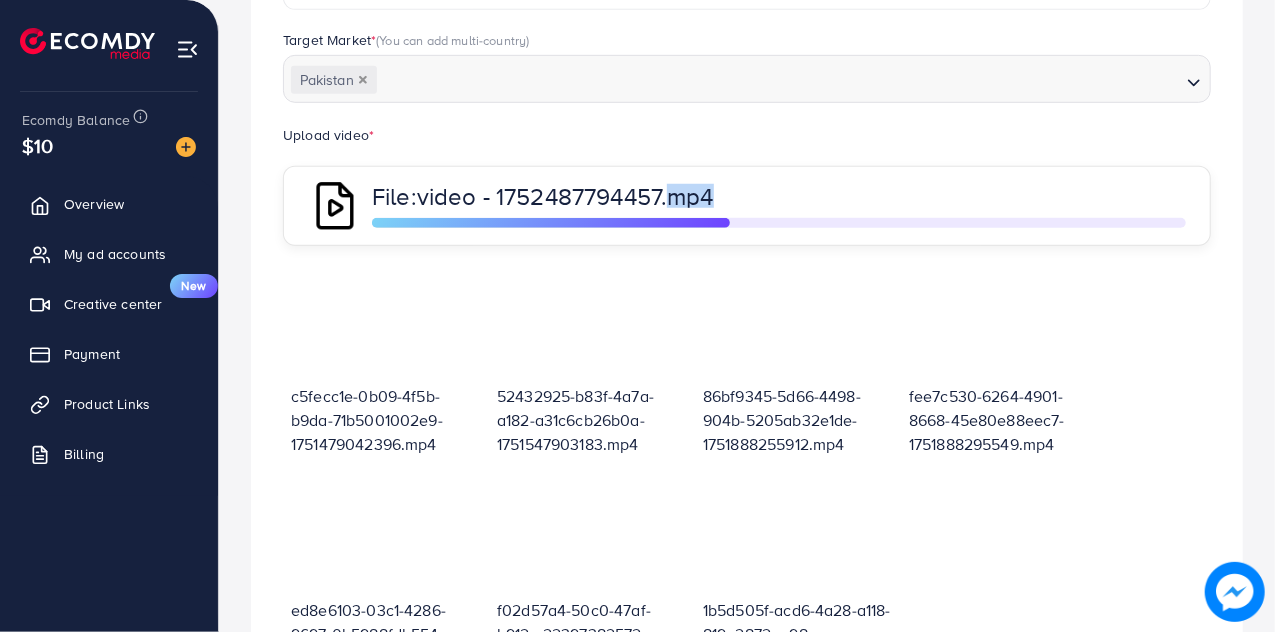 click on "video - 1752487794457.mp4" at bounding box center (565, 196) 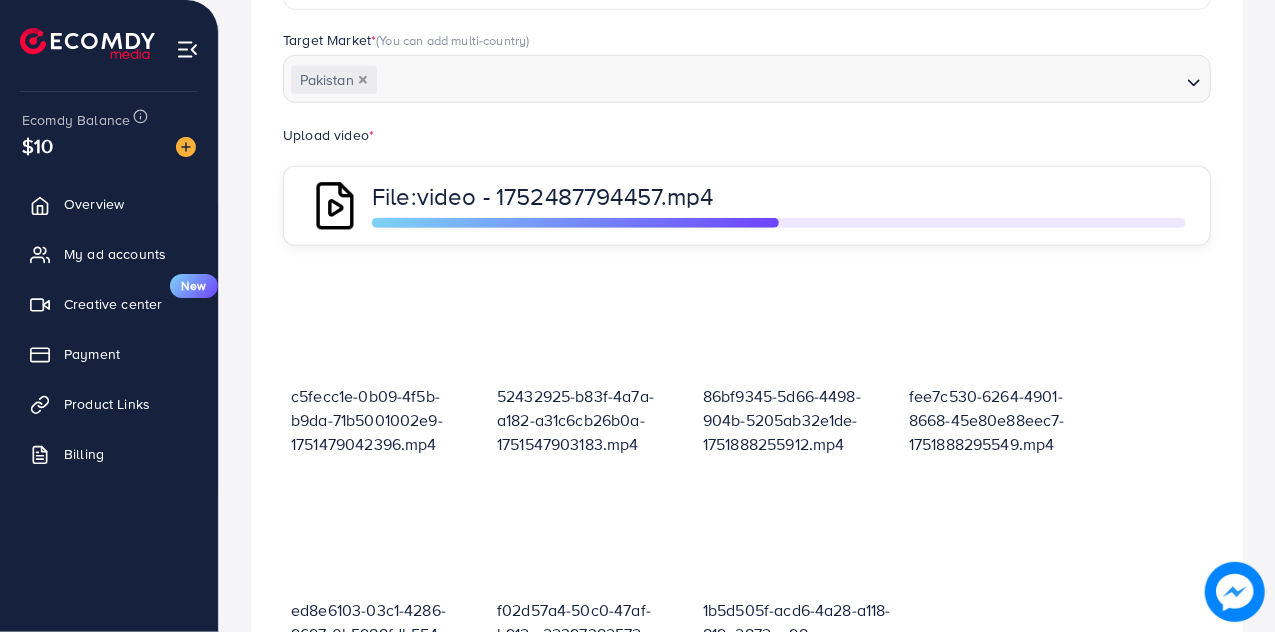click on "video - 1752487794457.mp4" at bounding box center (565, 196) 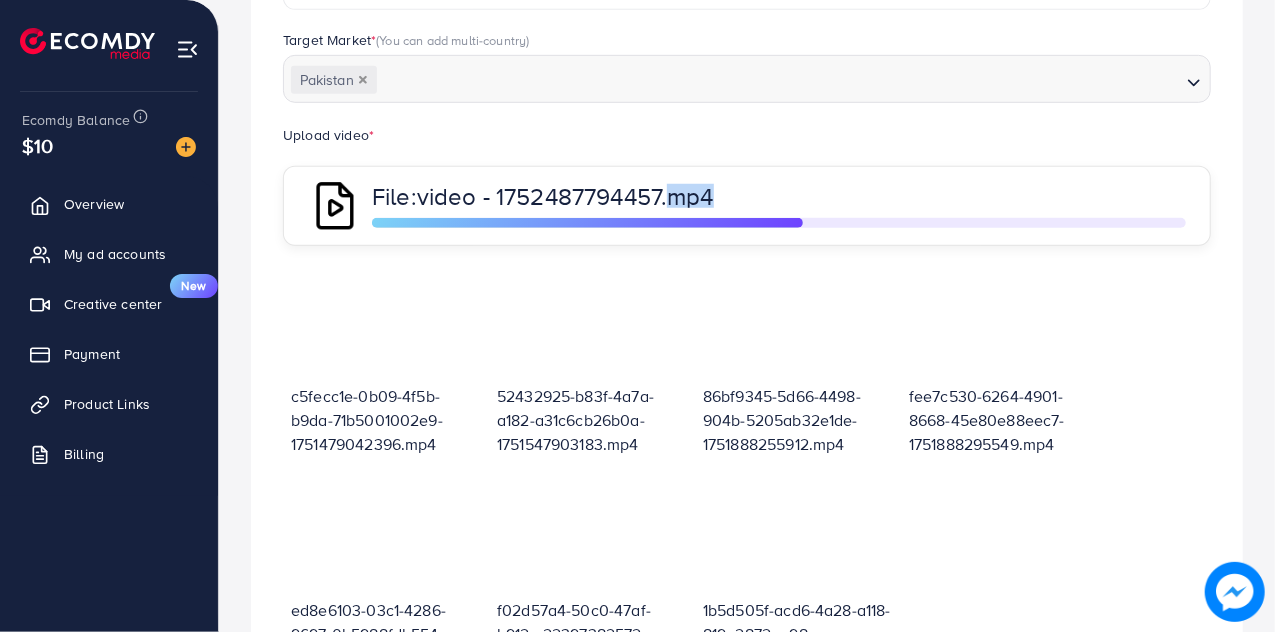 click on "video - 1752487794457.mp4" at bounding box center [565, 196] 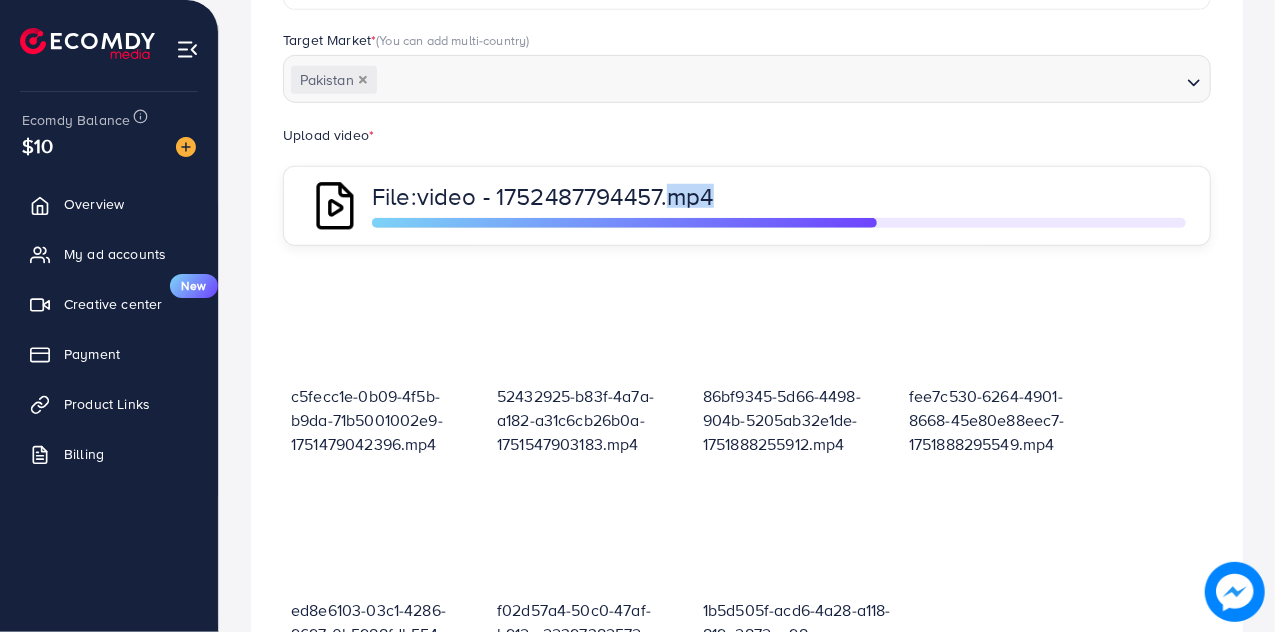 click on "video - 1752487794457.mp4" at bounding box center [565, 196] 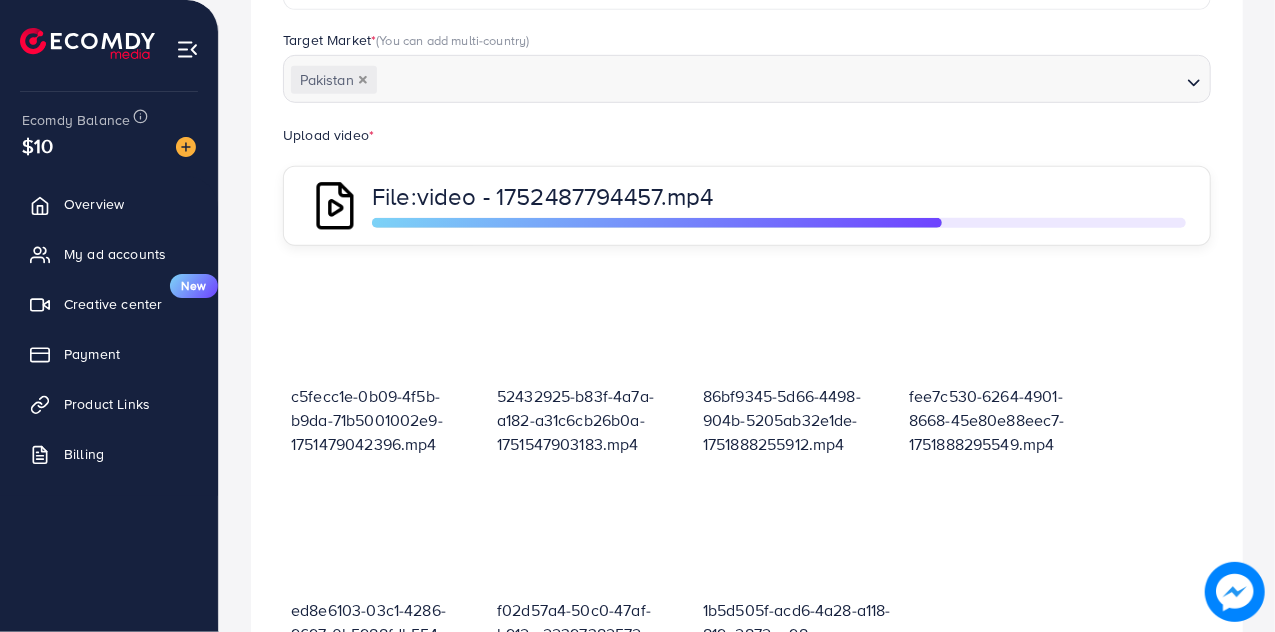 click on "video - 1752487794457.mp4" at bounding box center (565, 196) 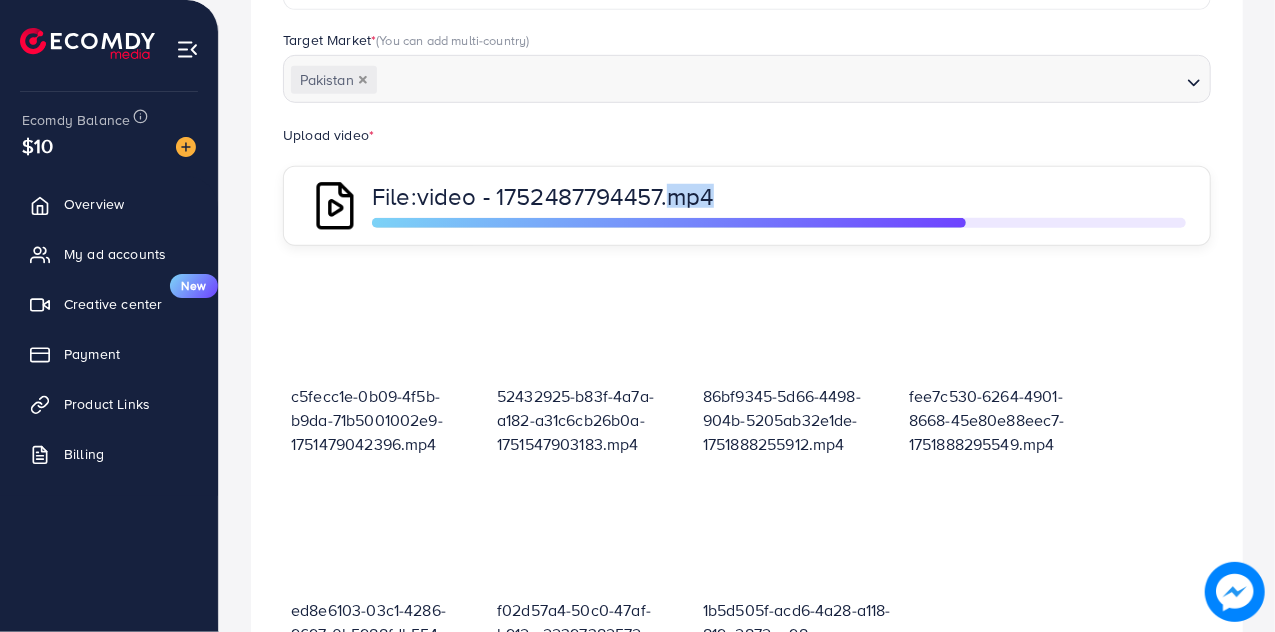 click on "video - 1752487794457.mp4" at bounding box center [565, 196] 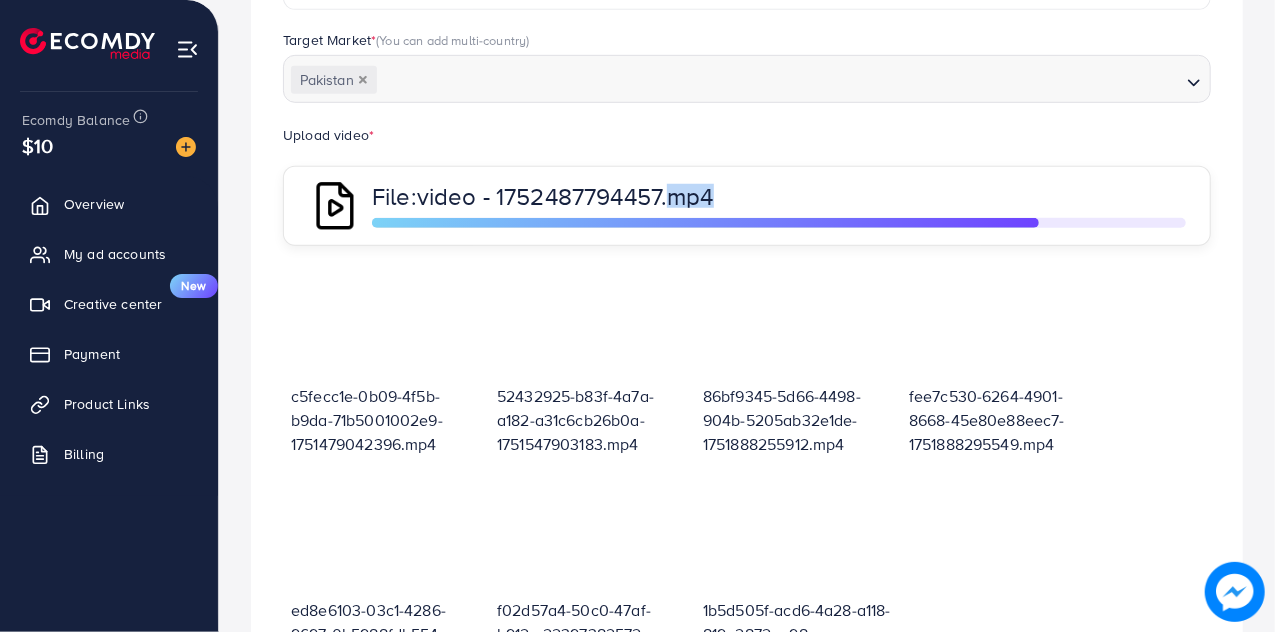 click on "video - 1752487794457.mp4" at bounding box center (565, 196) 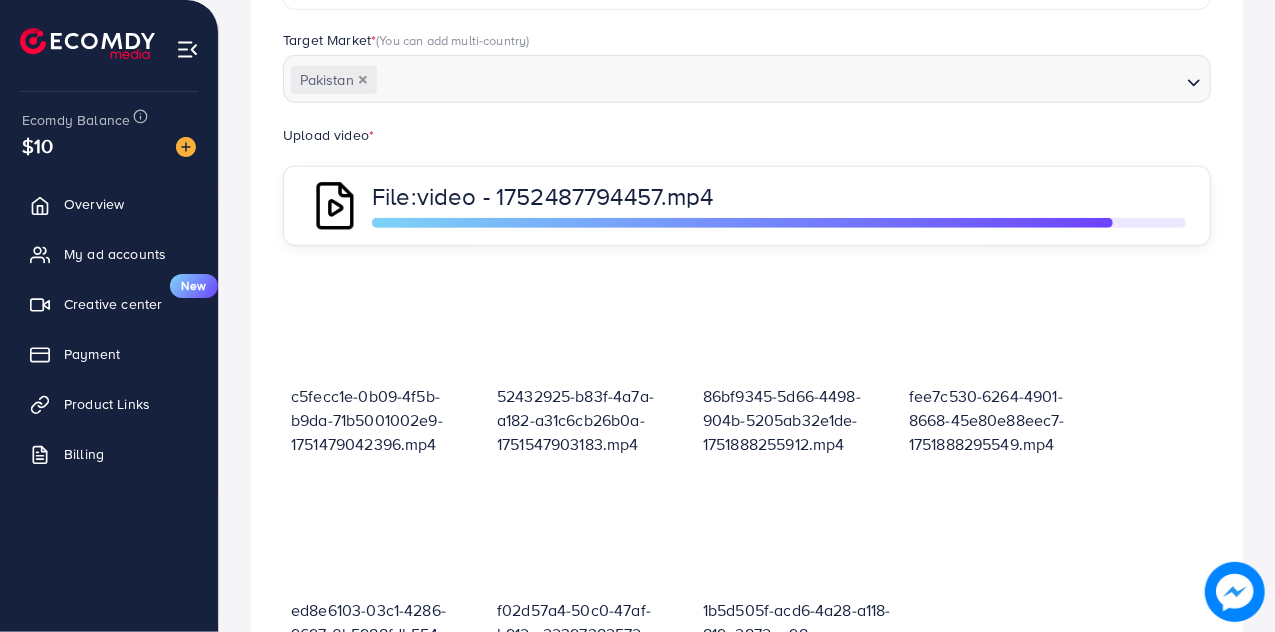 click on "video - 1752487794457.mp4" at bounding box center (565, 196) 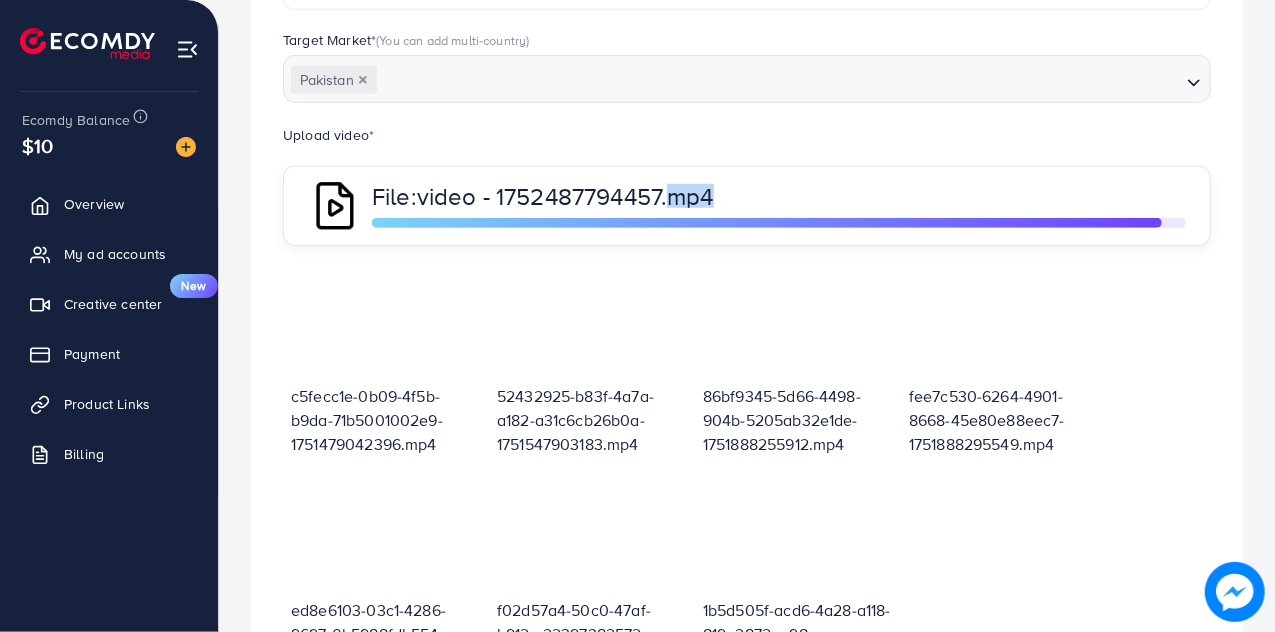 click on "video - 1752487794457.mp4" at bounding box center (565, 196) 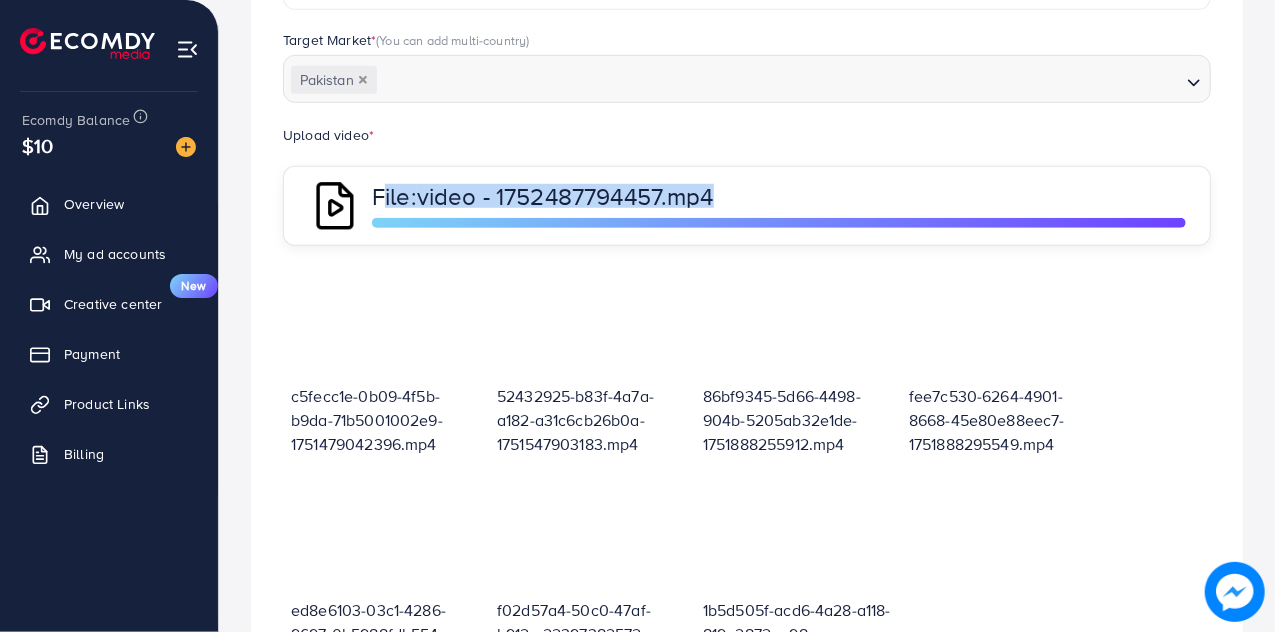 click on "video - 1752487794457.mp4" at bounding box center (565, 196) 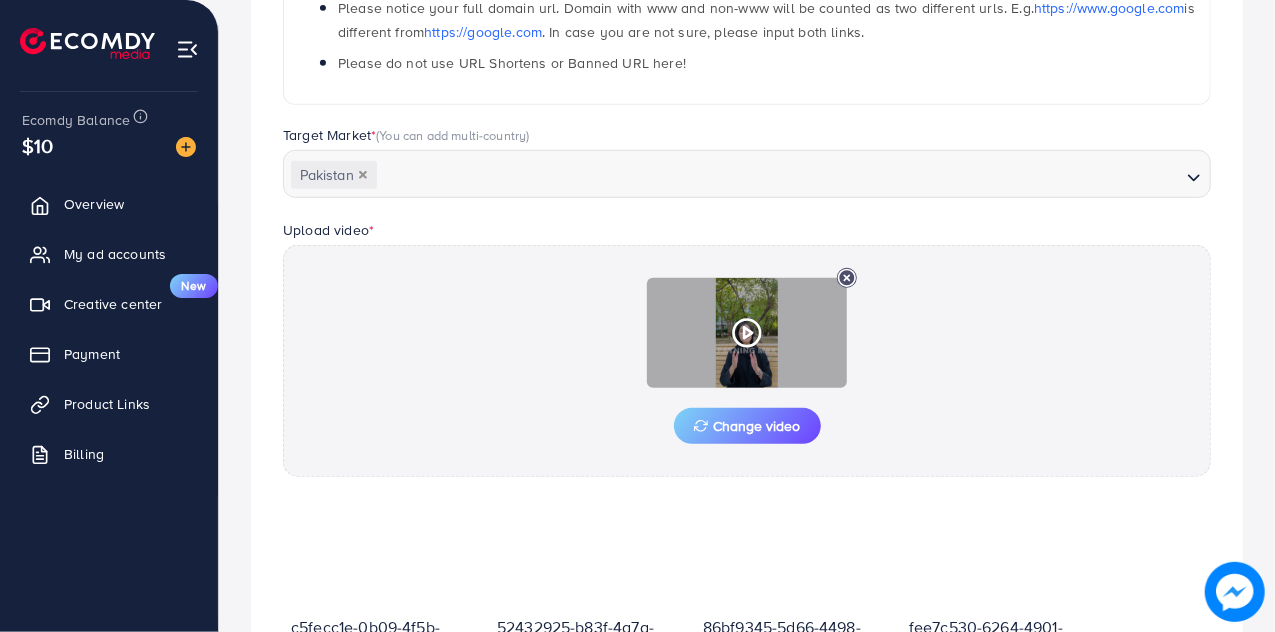 scroll, scrollTop: 472, scrollLeft: 0, axis: vertical 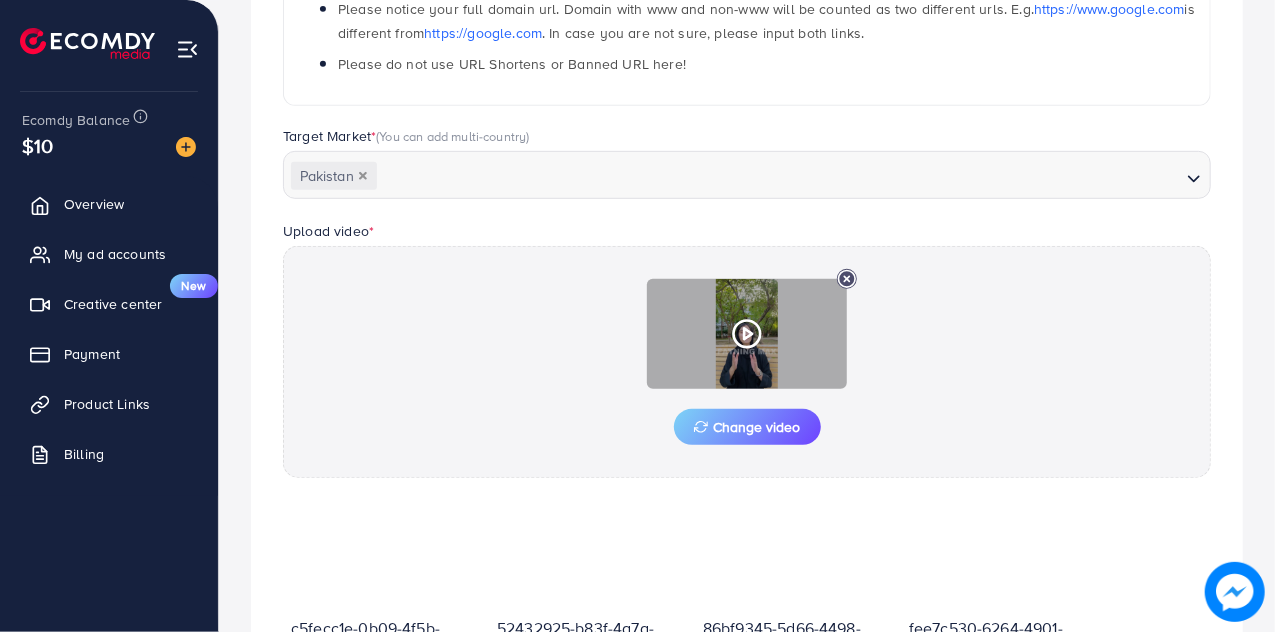 click 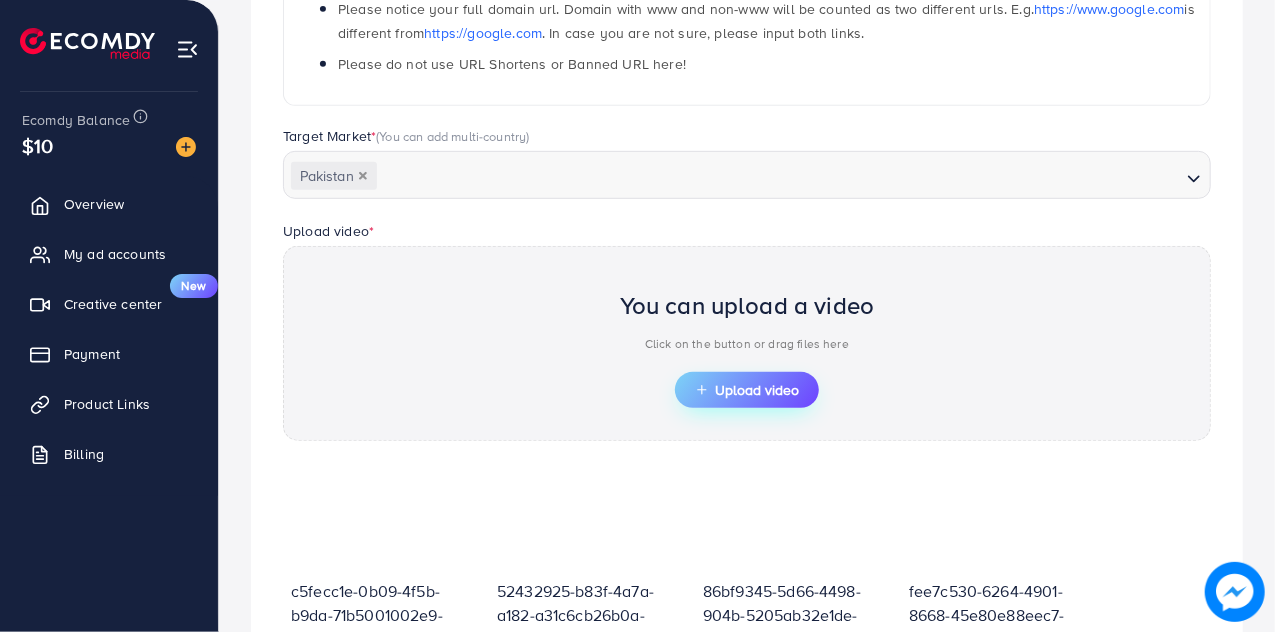 click on "Upload video" at bounding box center [747, 390] 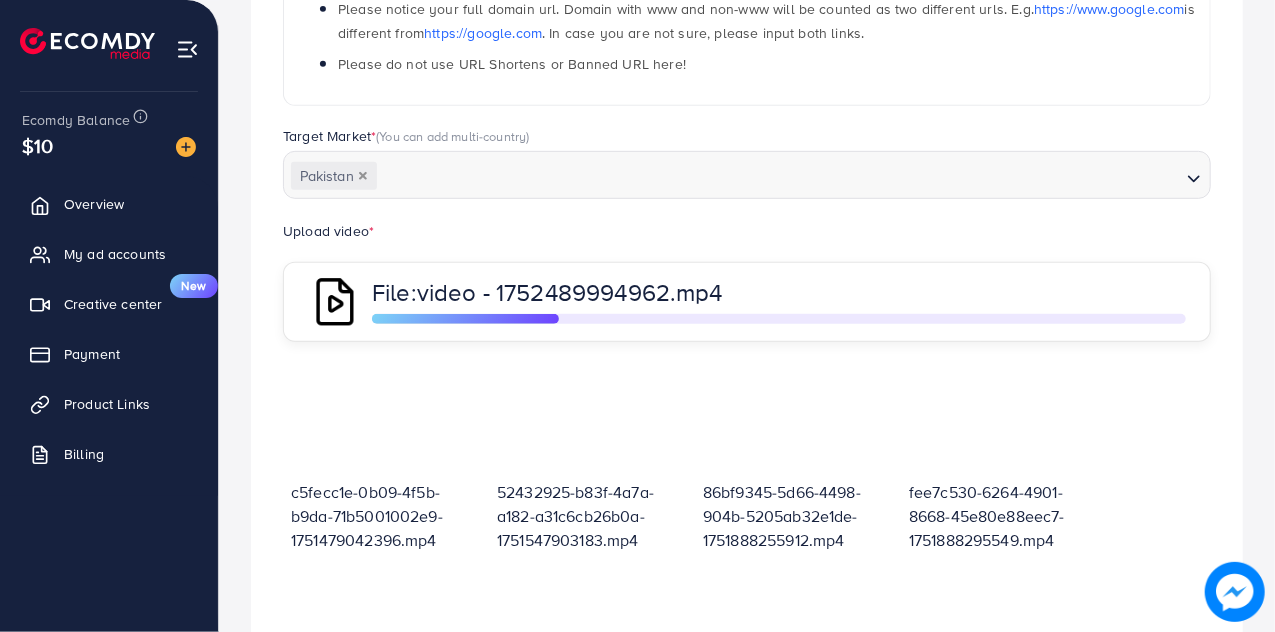 click on "video - 1752489994962.mp4" at bounding box center (570, 292) 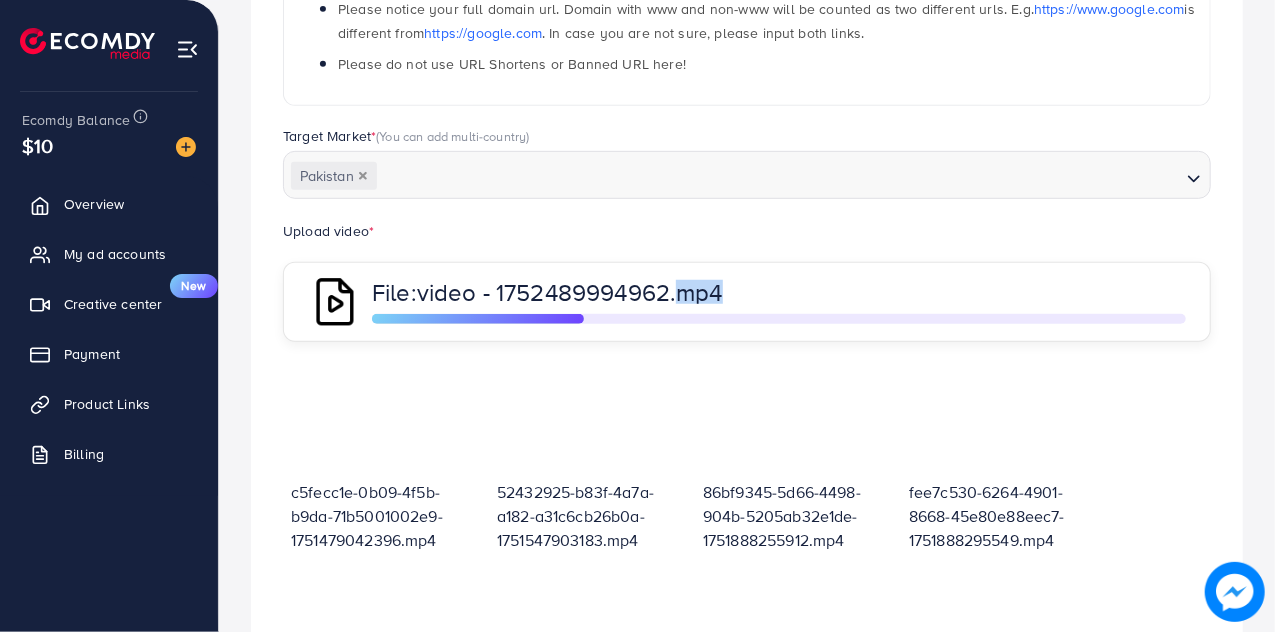 click on "video - 1752489994962.mp4" at bounding box center [570, 292] 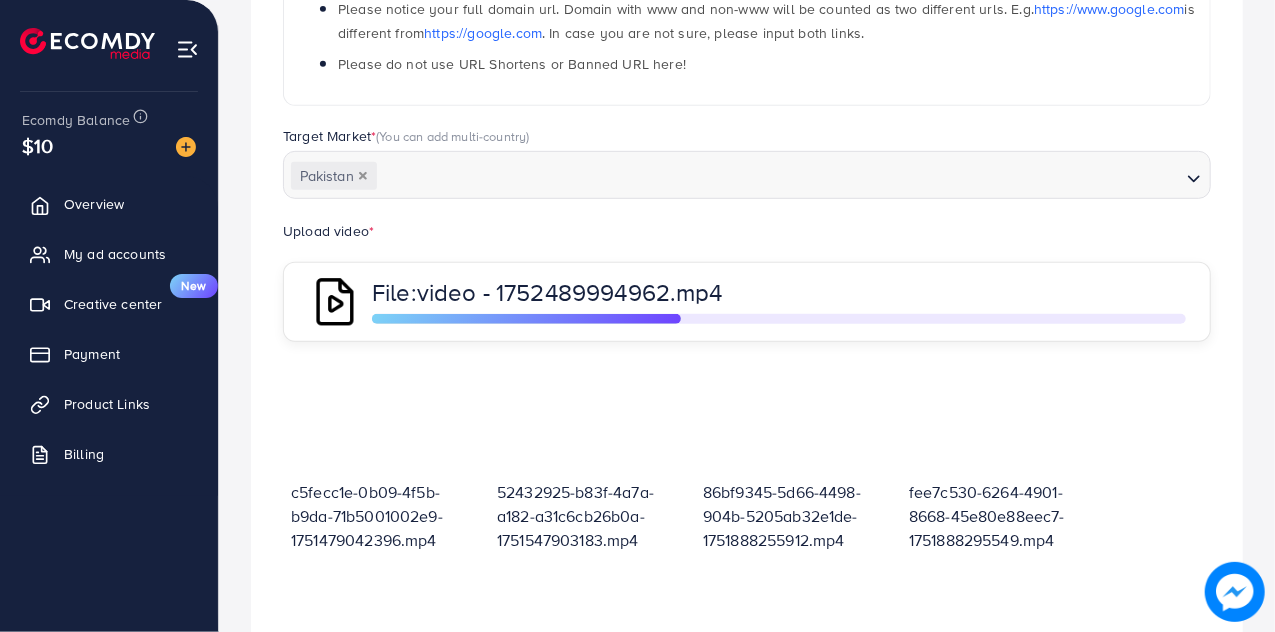 click on "video - 1752489994962.mp4" at bounding box center [570, 292] 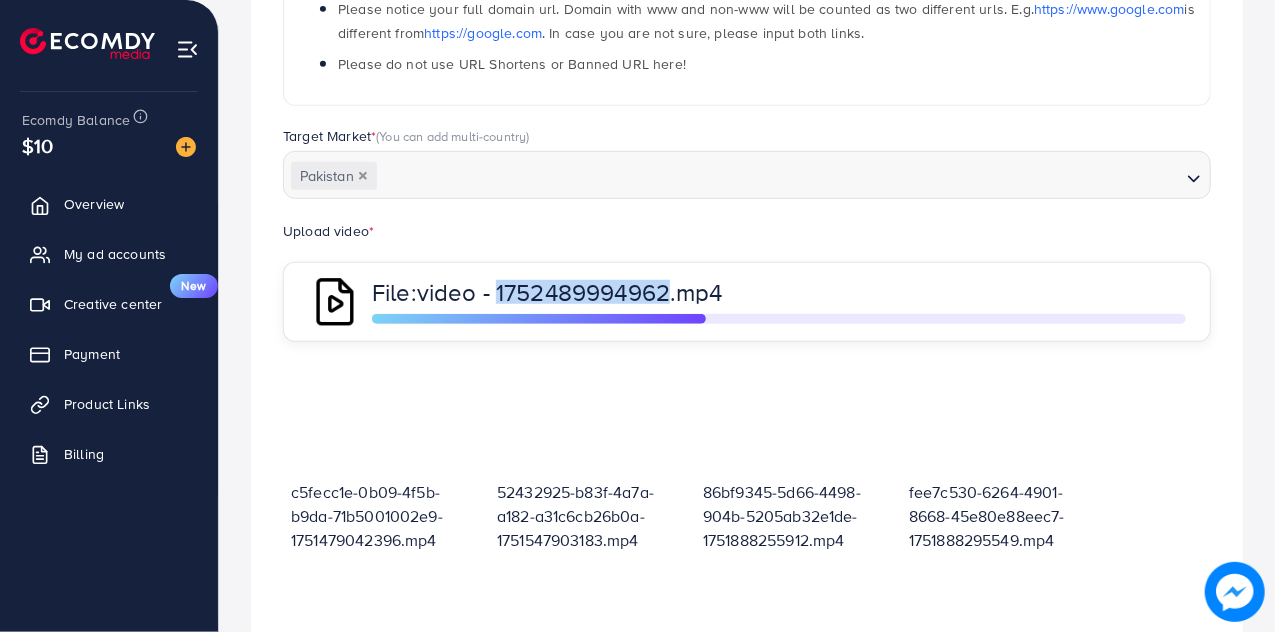 click on "video - 1752489994962.mp4" at bounding box center (570, 292) 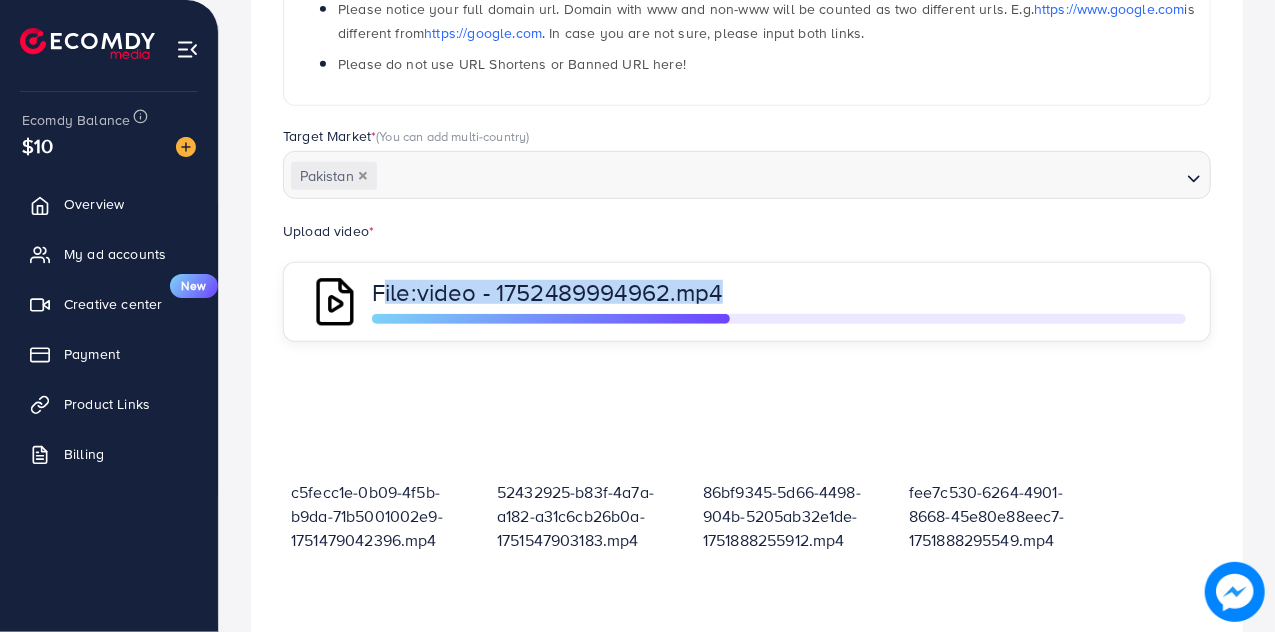click on "video - 1752489994962.mp4" at bounding box center [570, 292] 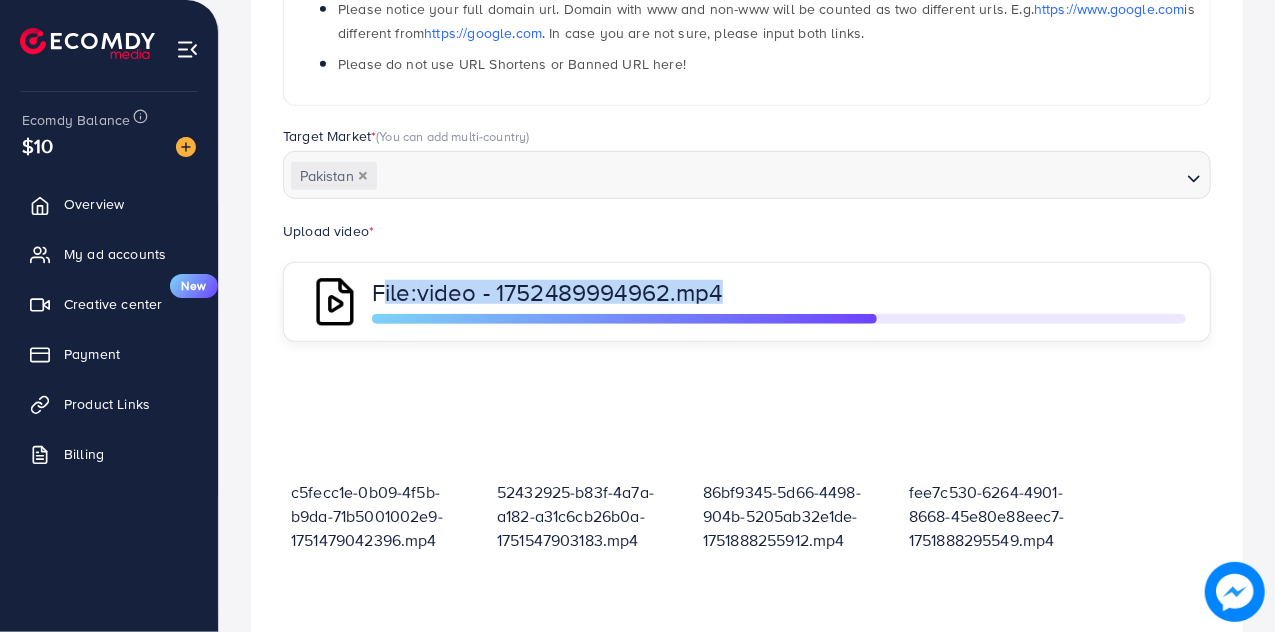 click on "File:  video - 1752489994962.mp4" at bounding box center (697, 292) 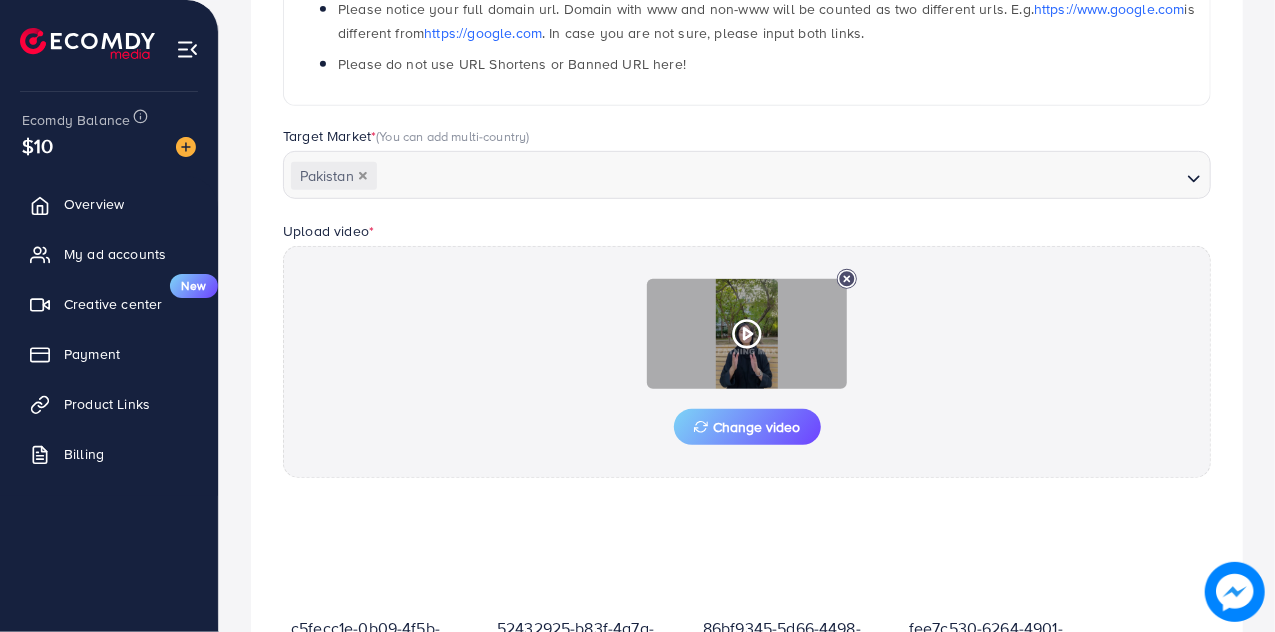 click at bounding box center (747, 334) 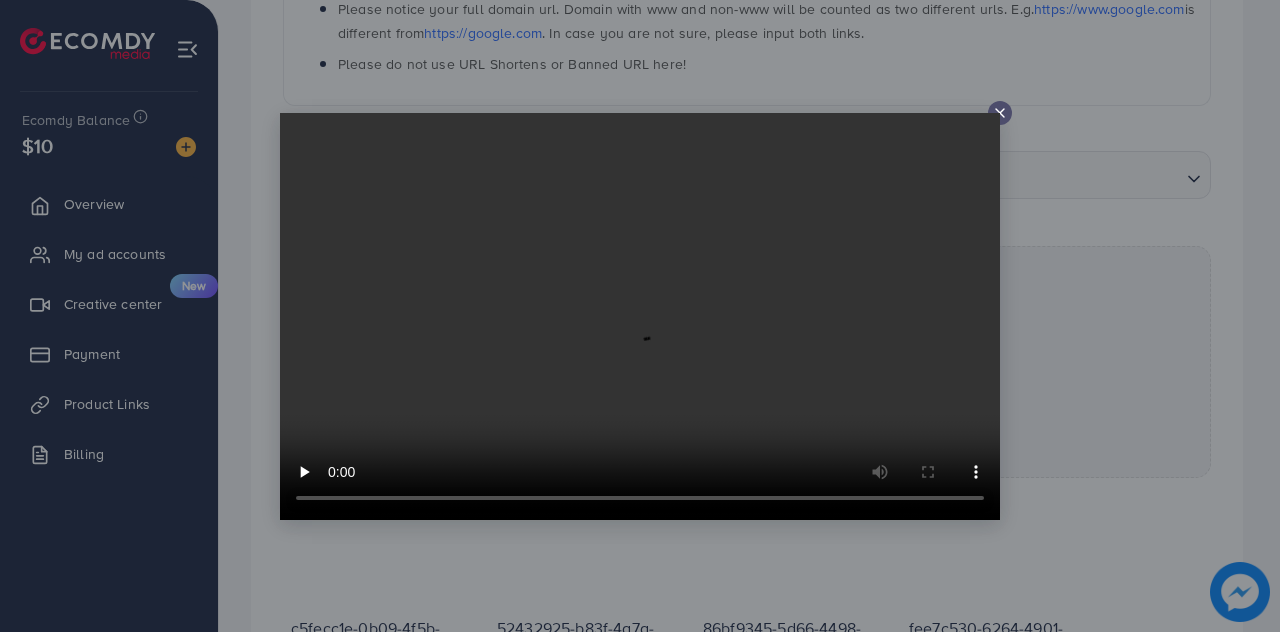 type 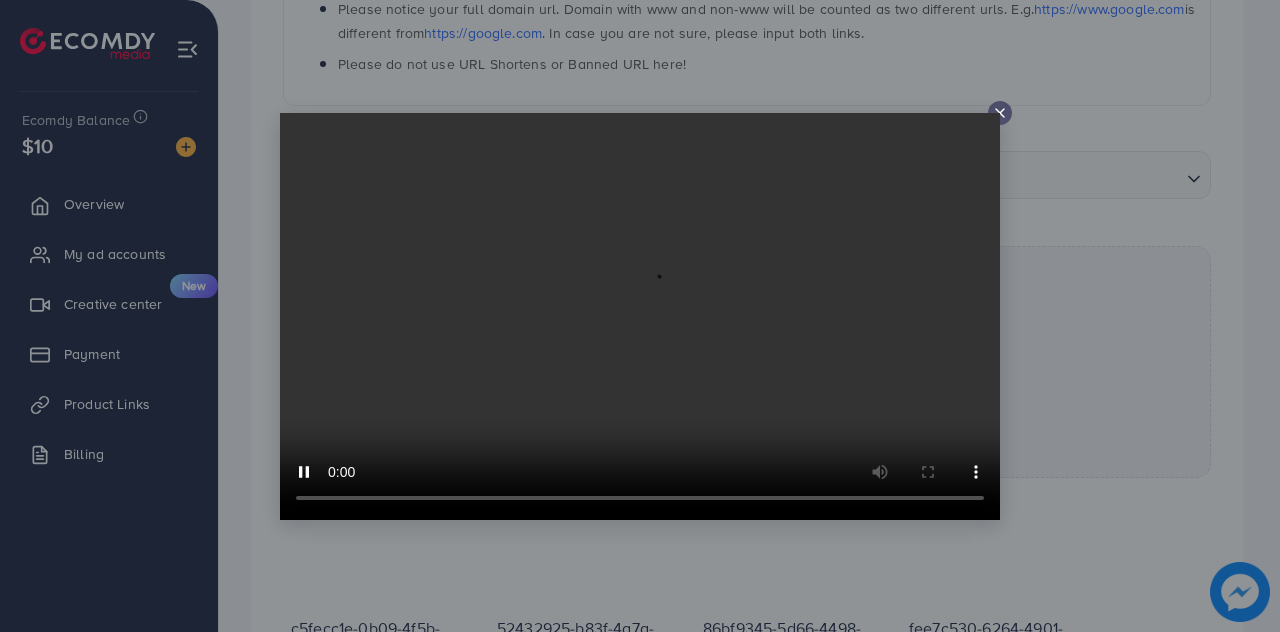 click at bounding box center (640, 316) 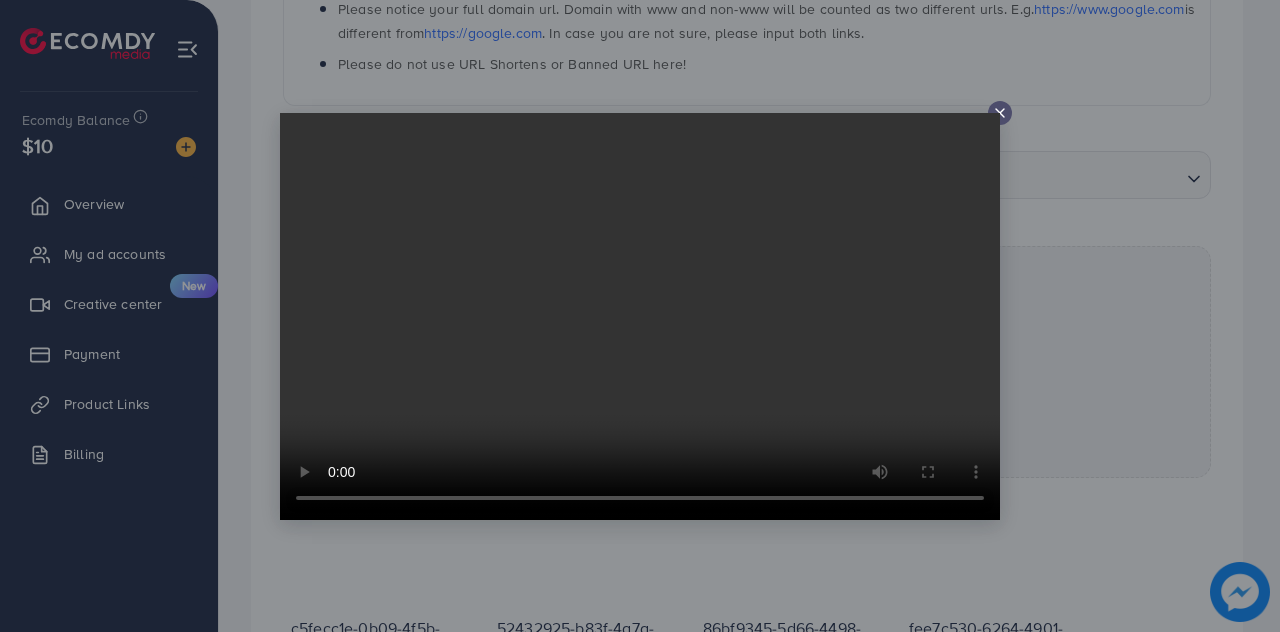click 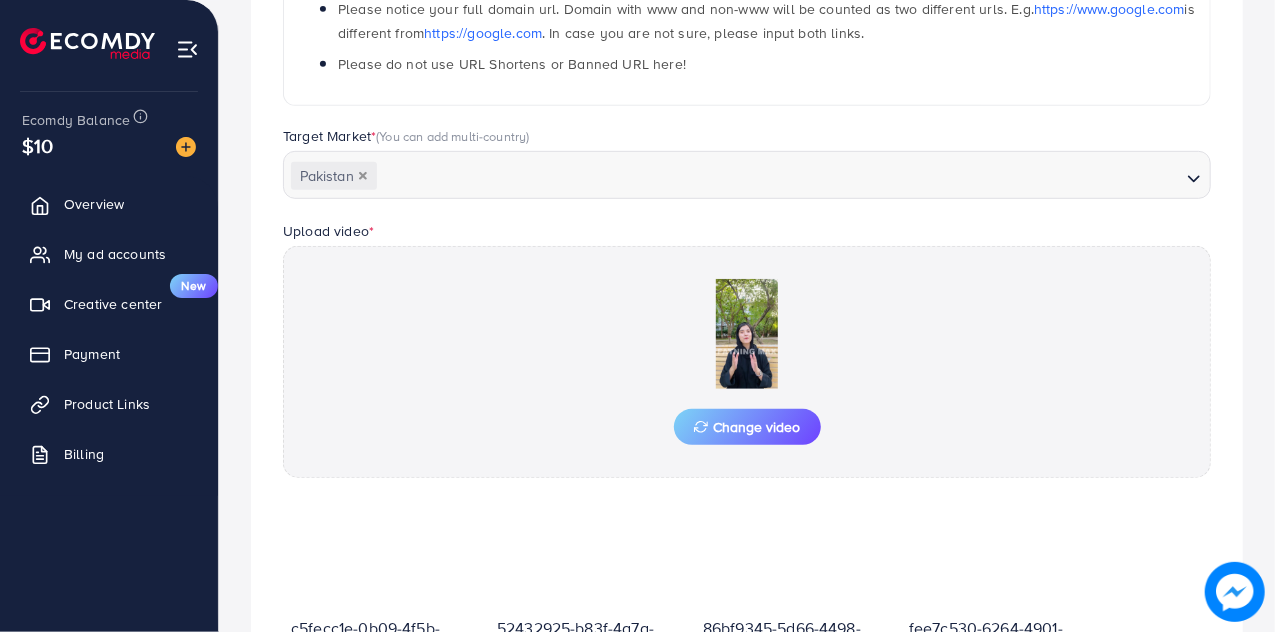 scroll, scrollTop: 932, scrollLeft: 0, axis: vertical 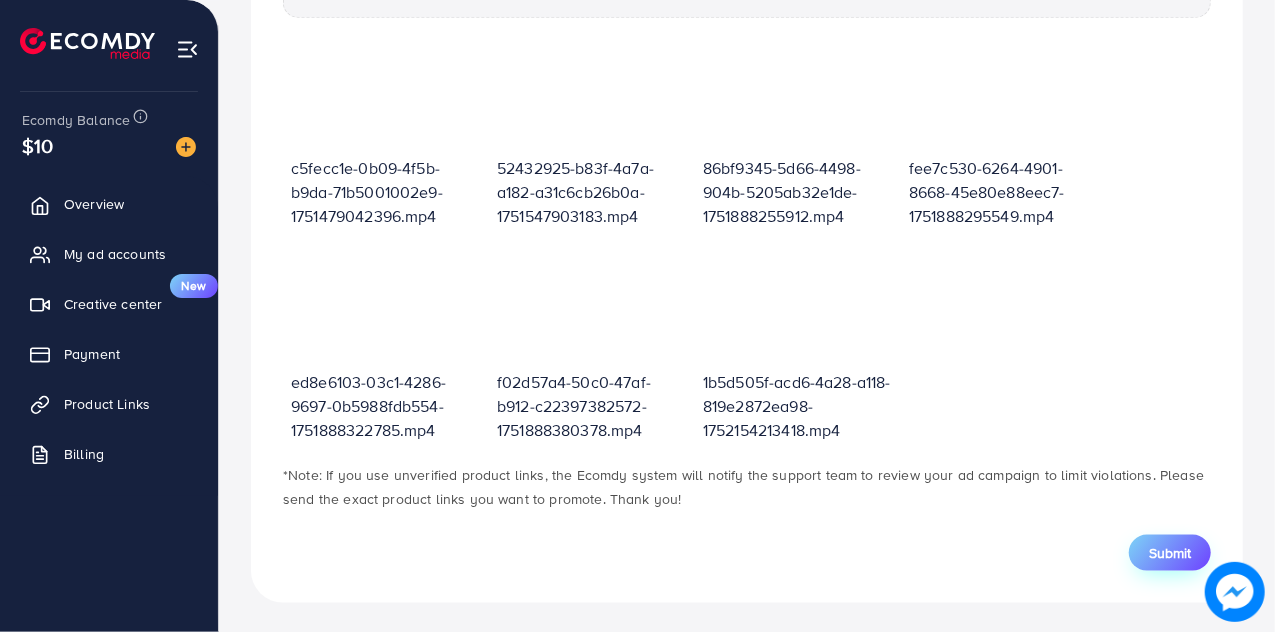 click on "Submit" at bounding box center (1170, 553) 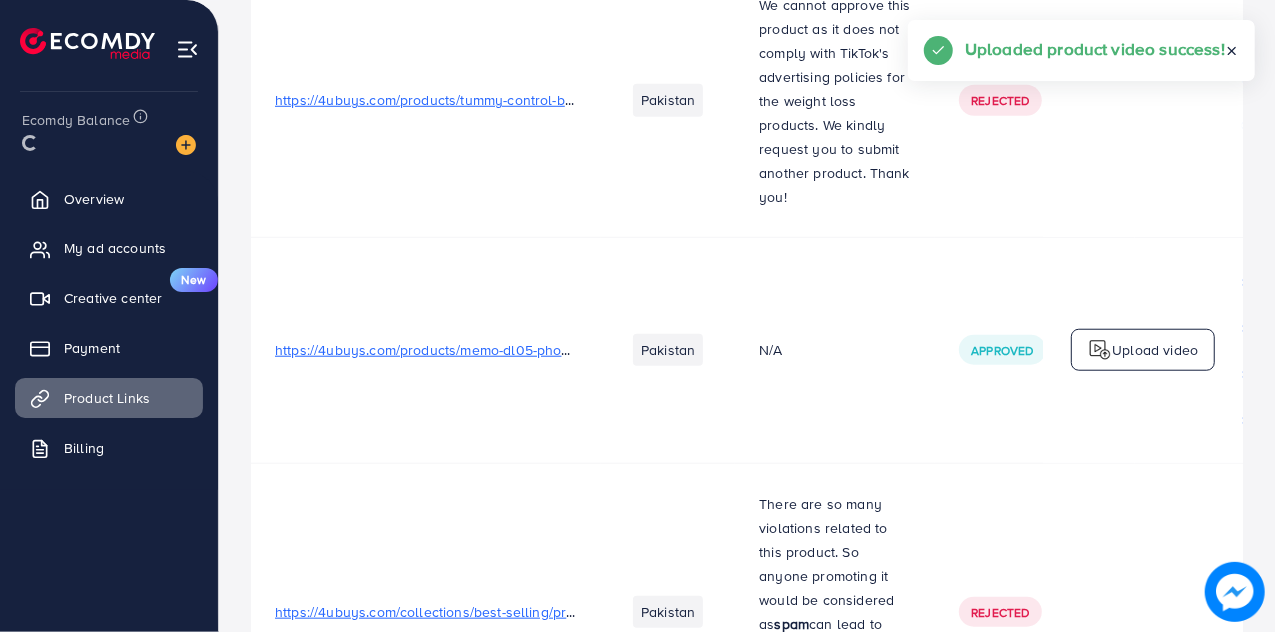 scroll, scrollTop: 0, scrollLeft: 0, axis: both 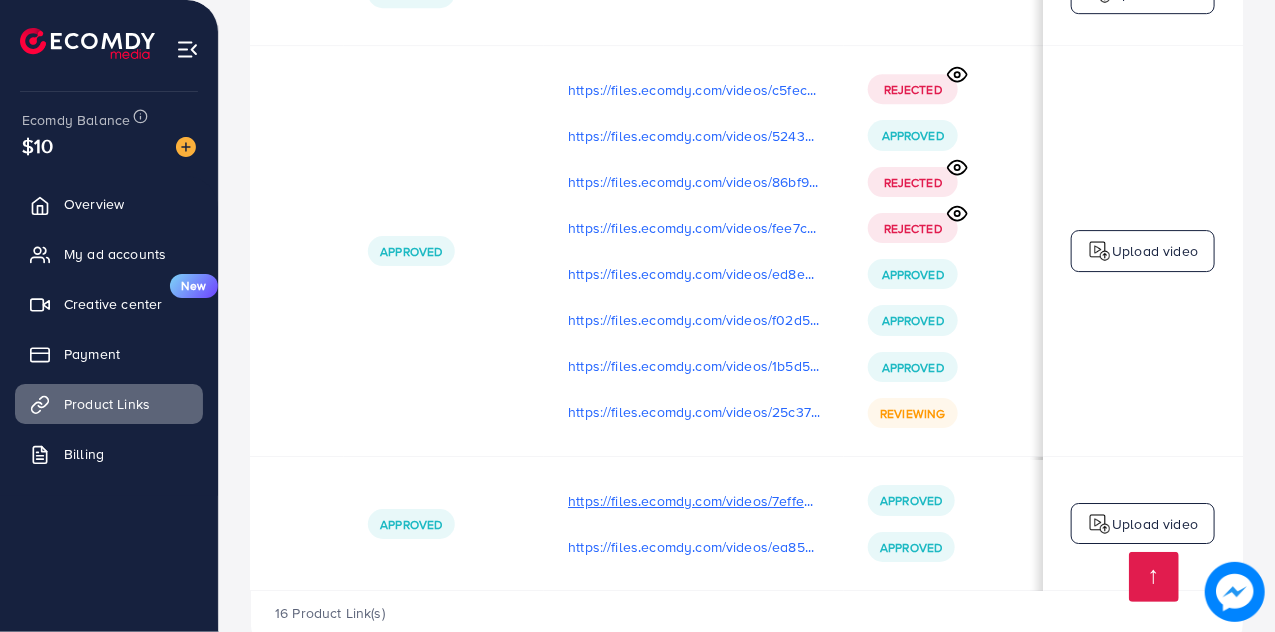 click on "https://files.ecomdy.com/videos/7effe64d-0d05-4200-ad0c-c88ec674a737-1752413347730.mp4" at bounding box center [694, 501] 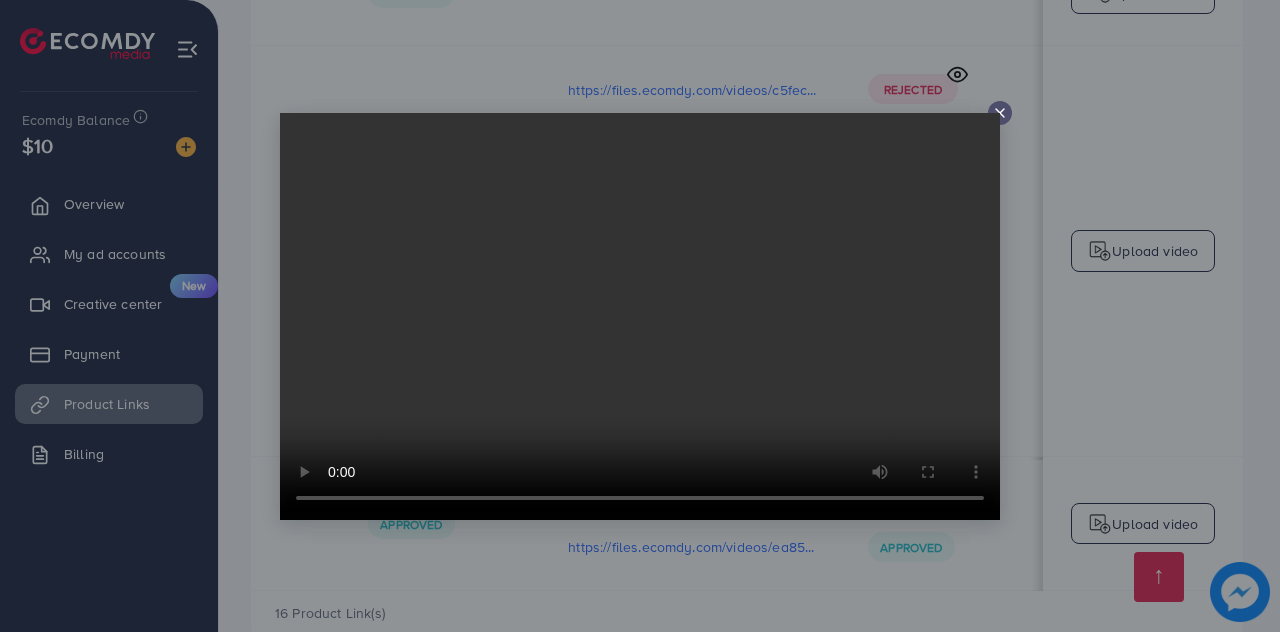 click 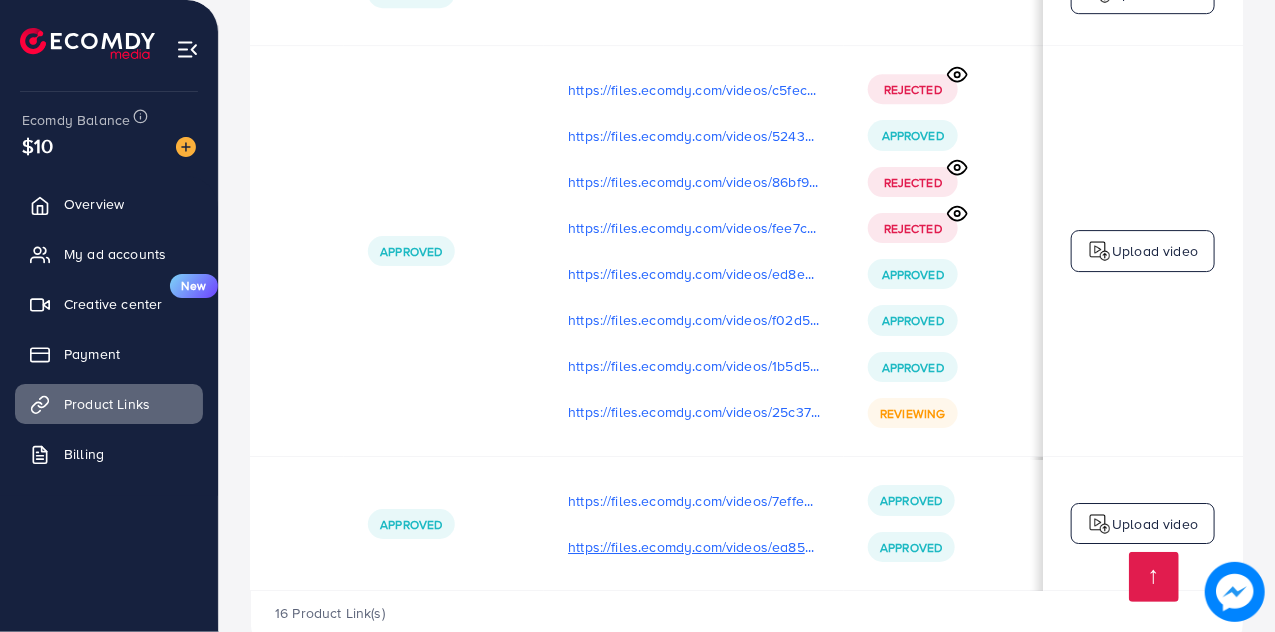 click on "https://files.ecomdy.com/videos/ea854b84-8aa9-4833-9991-0b5c96c863d5-1752413393465.mp4" at bounding box center (694, 547) 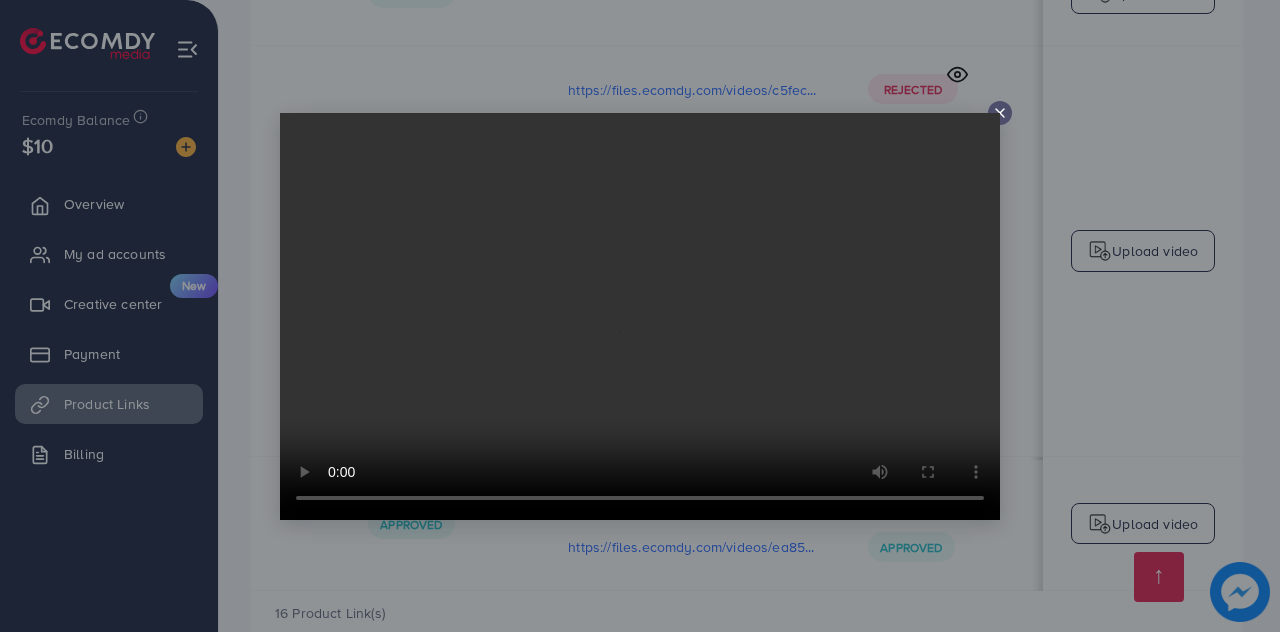type 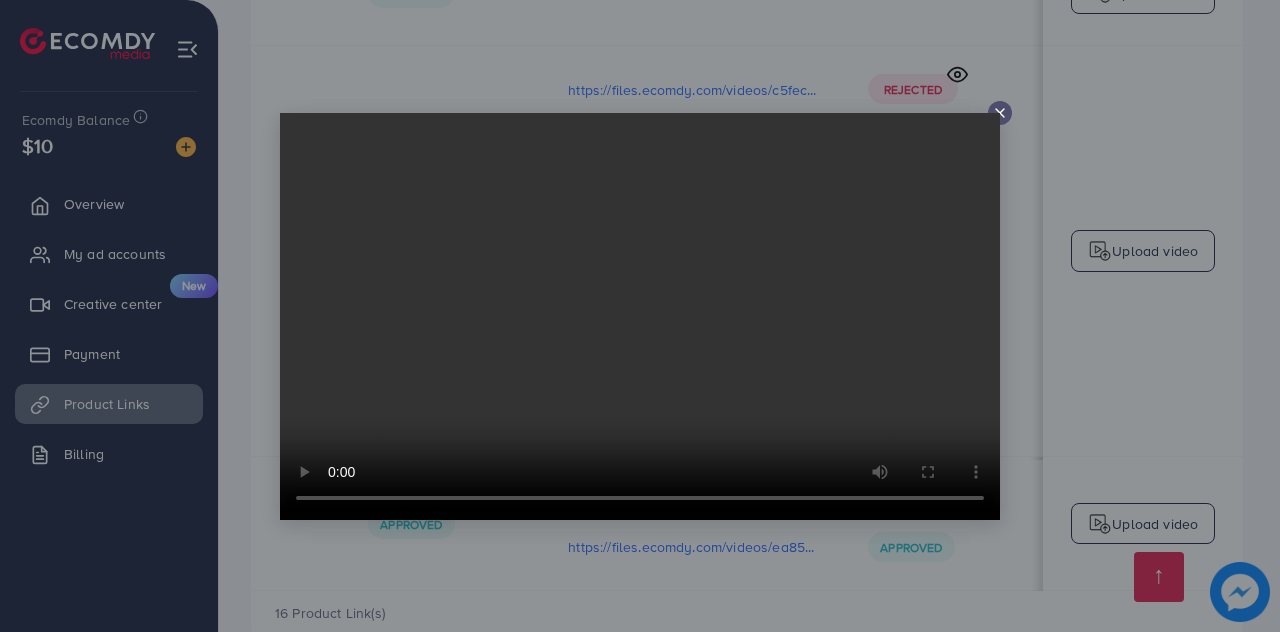 click 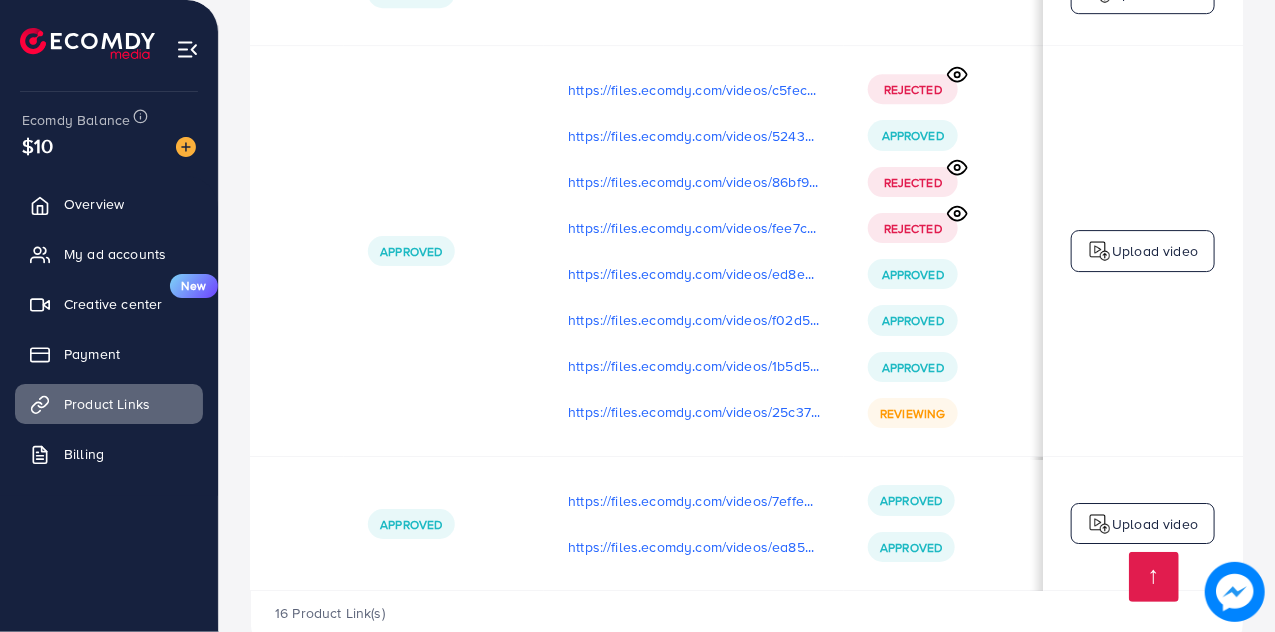 scroll, scrollTop: 0, scrollLeft: 591, axis: horizontal 